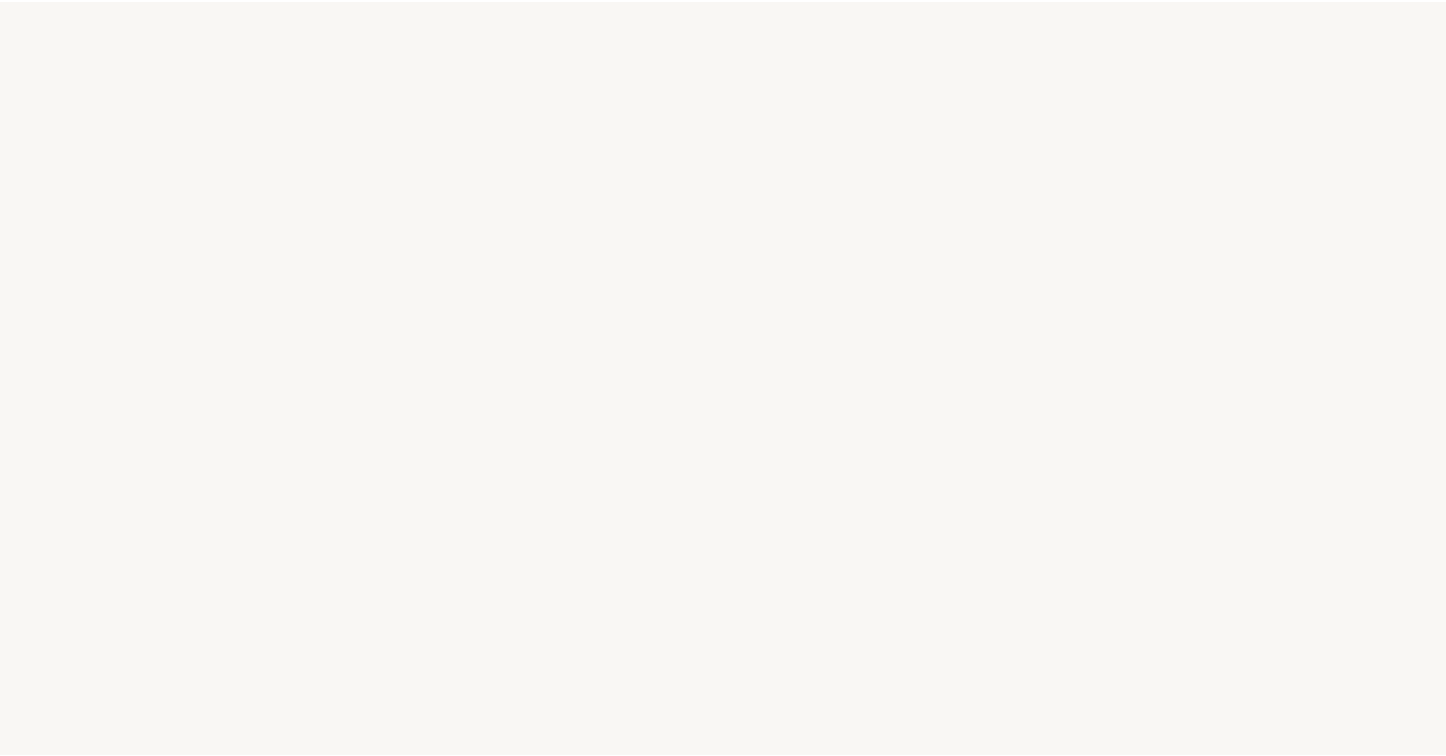 scroll, scrollTop: 0, scrollLeft: 0, axis: both 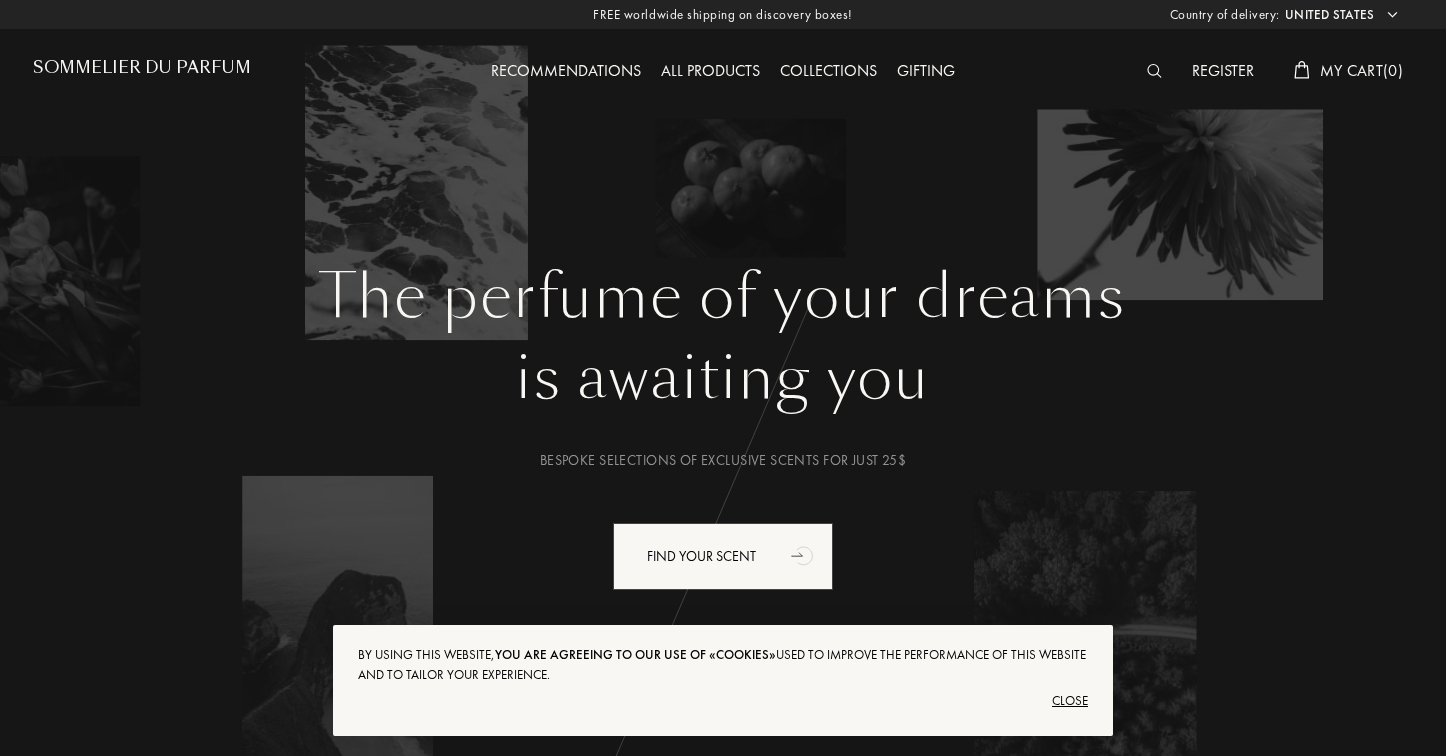 click on "The perfume of your dreams is awaiting you Bespoke selections of exclusive scents for just 25$ Find your scent" at bounding box center (723, 505) 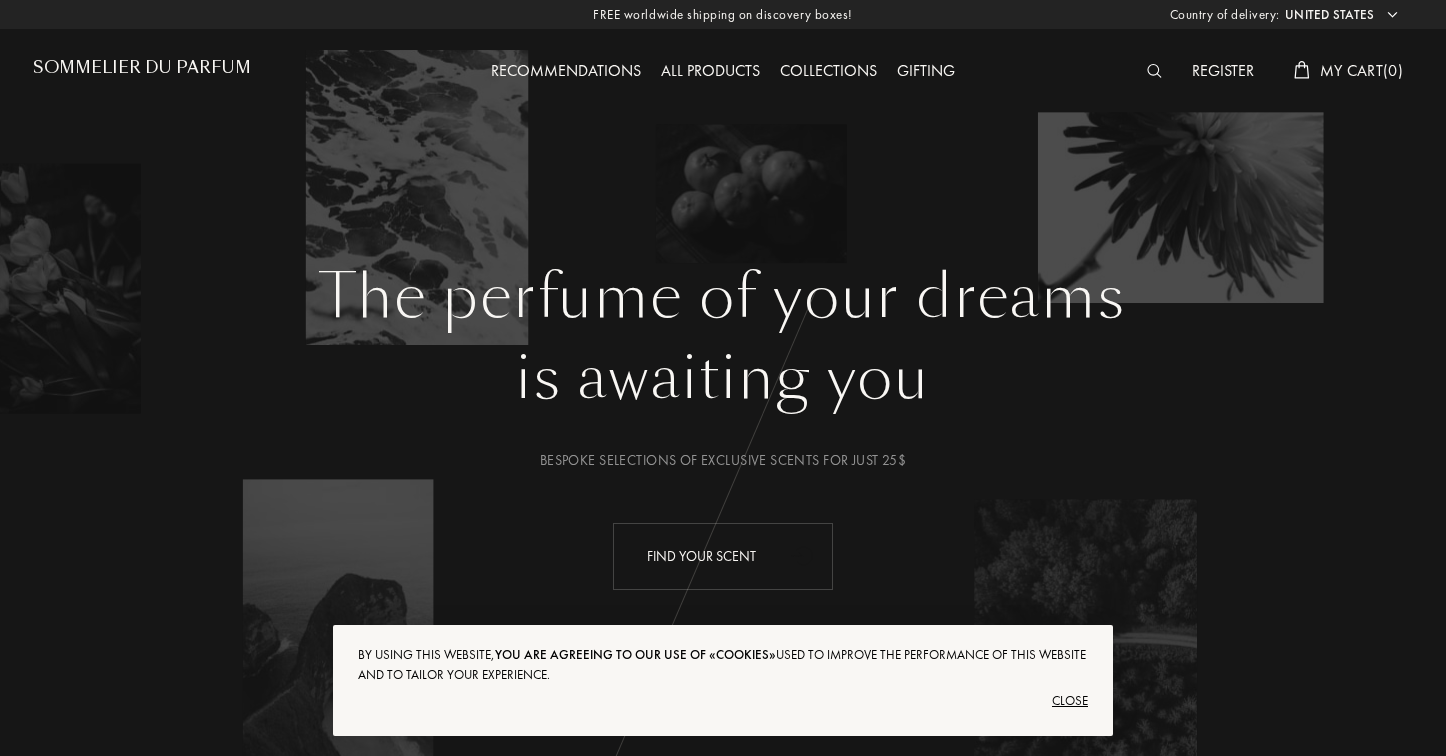 click on "The perfume of your dreams is awaiting you Bespoke selections of exclusive scents for just 25$ Find your scent" at bounding box center [723, 505] 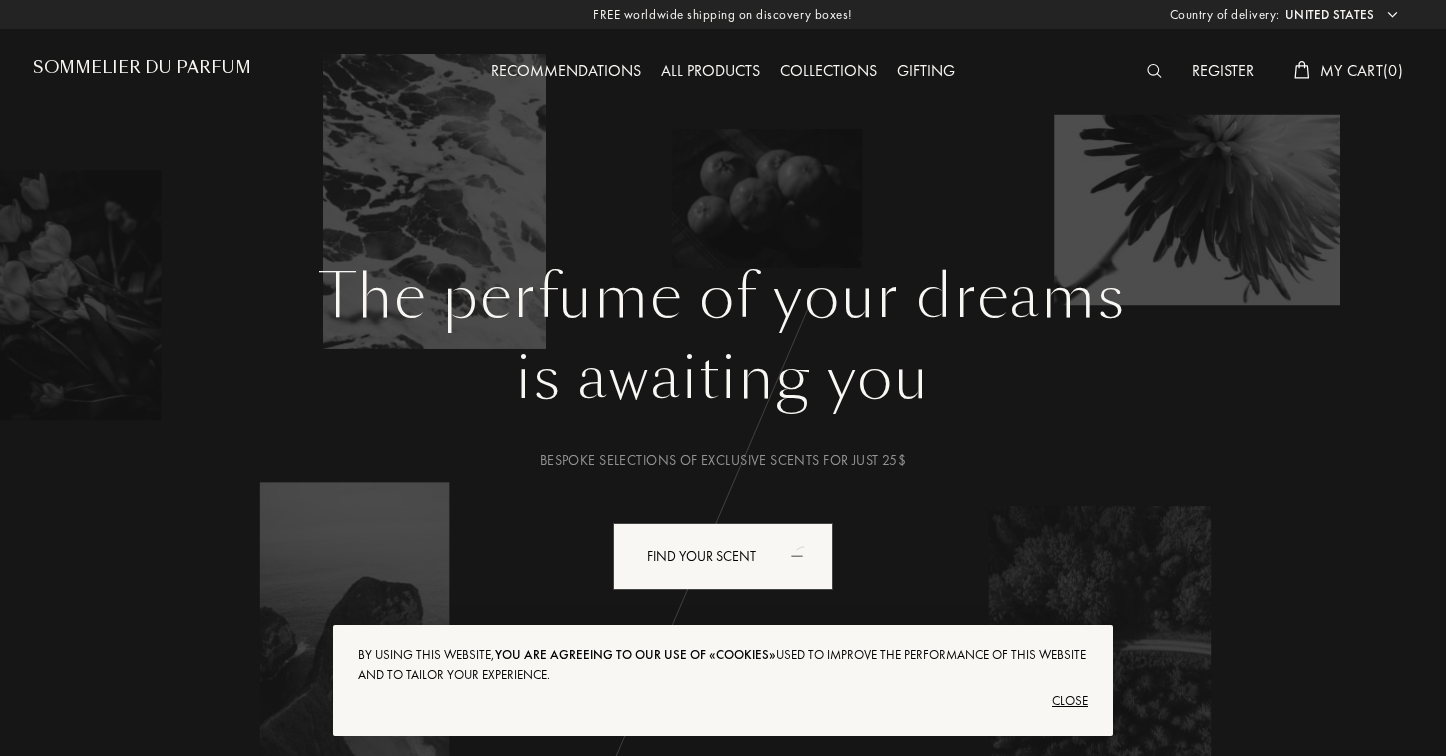 click on "Close" at bounding box center (723, 701) 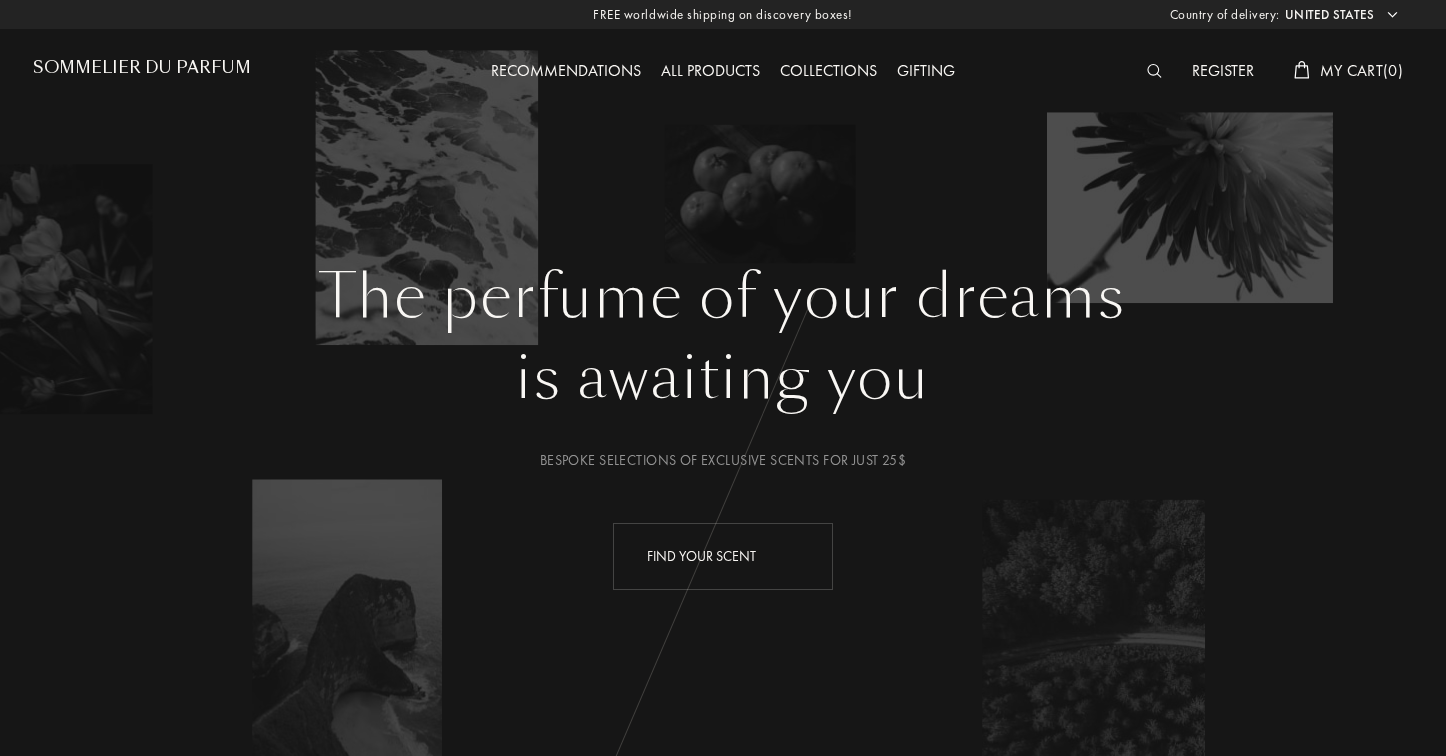 click at bounding box center [804, 555] 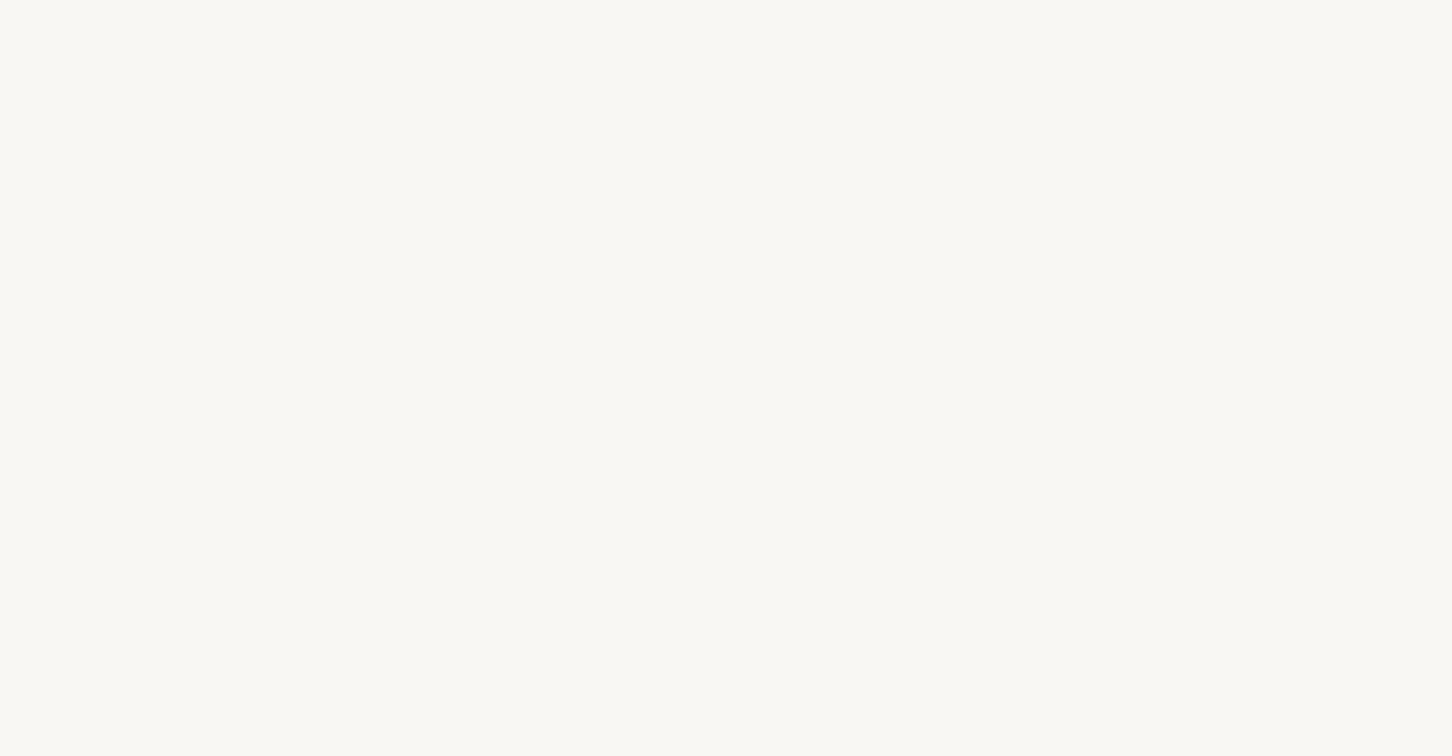 scroll, scrollTop: 0, scrollLeft: 0, axis: both 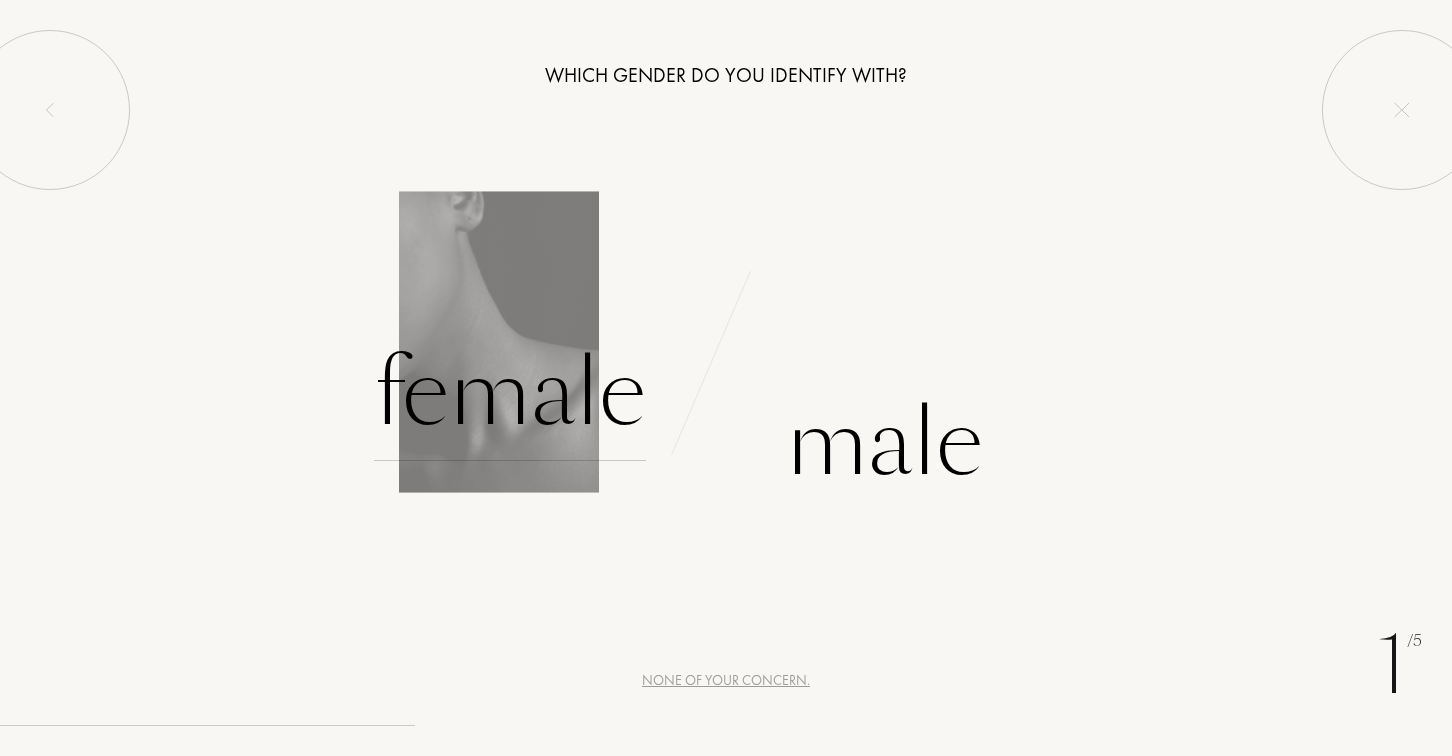 click on "Female" at bounding box center (510, 393) 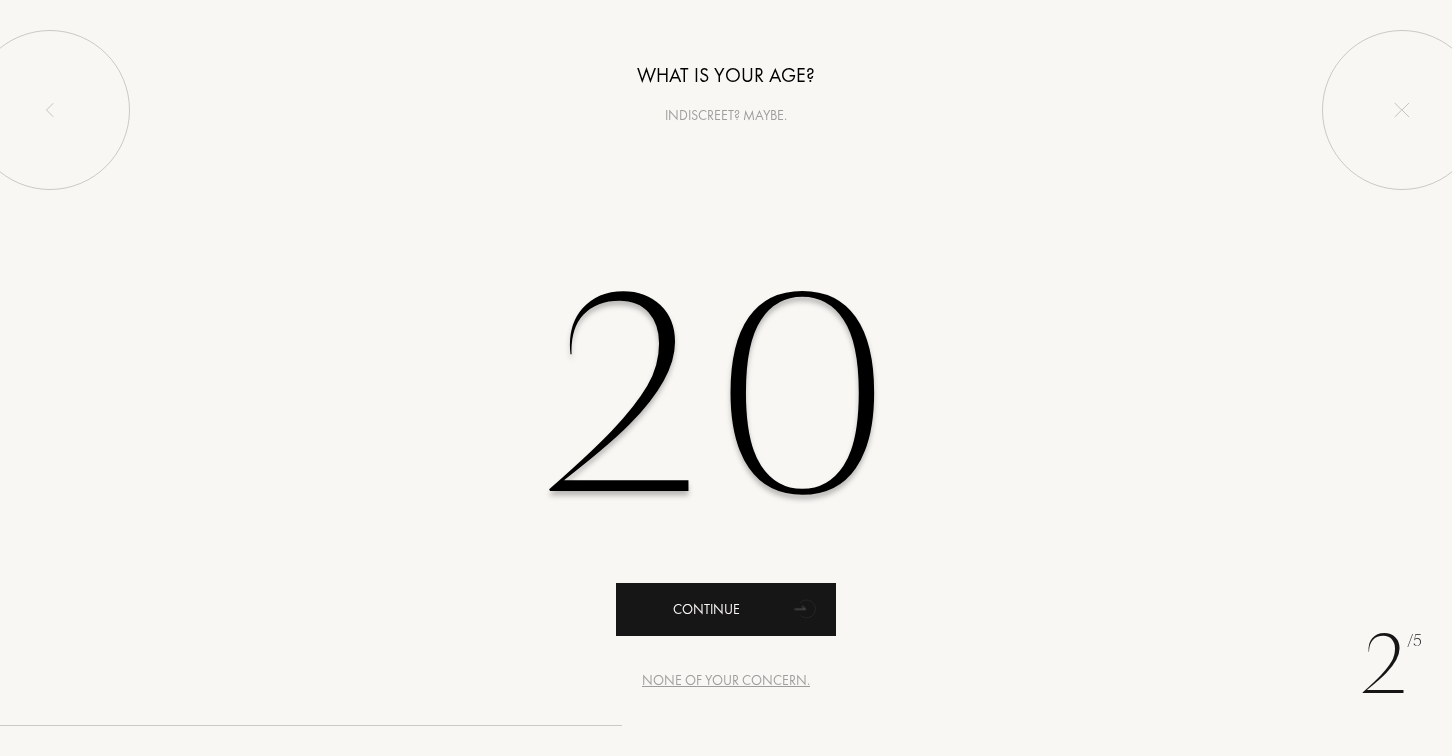 type on "20" 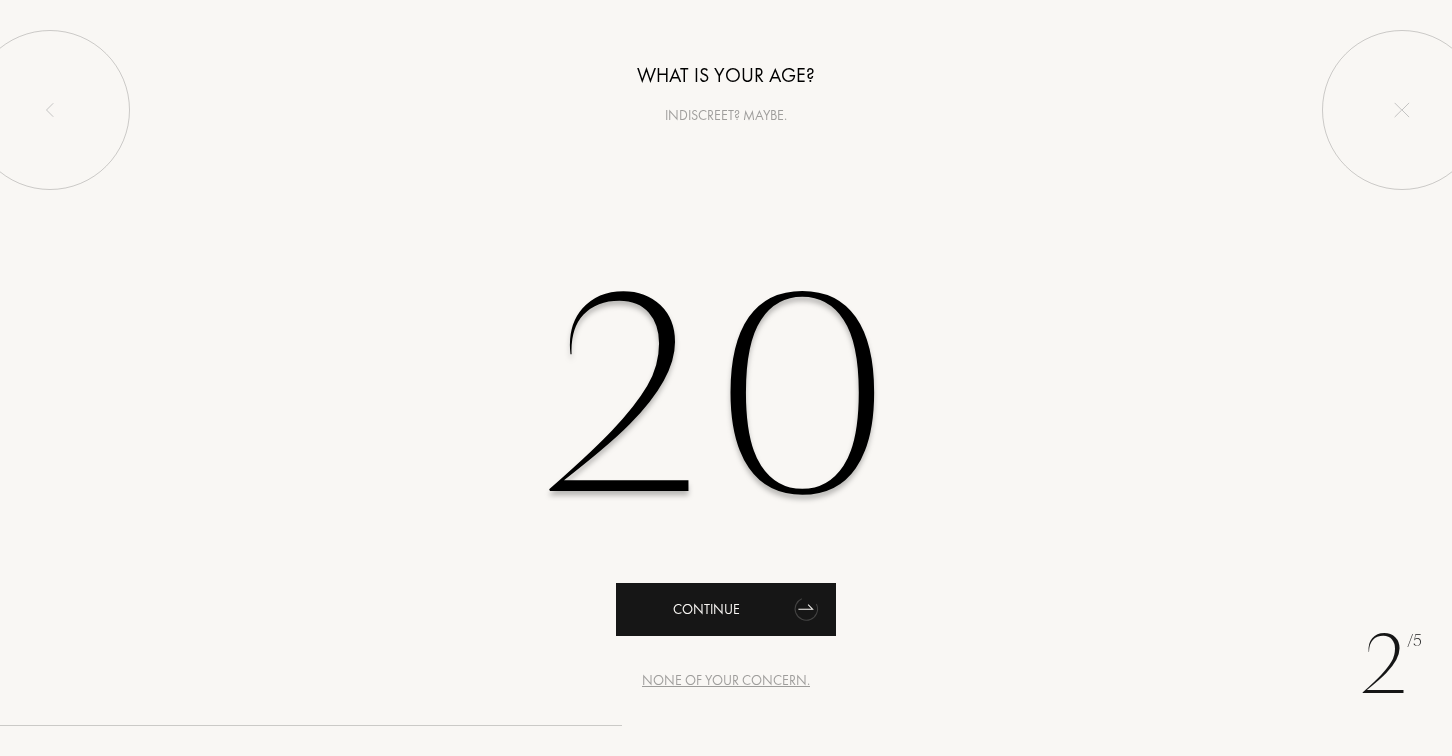 click on "Continue" at bounding box center (726, 609) 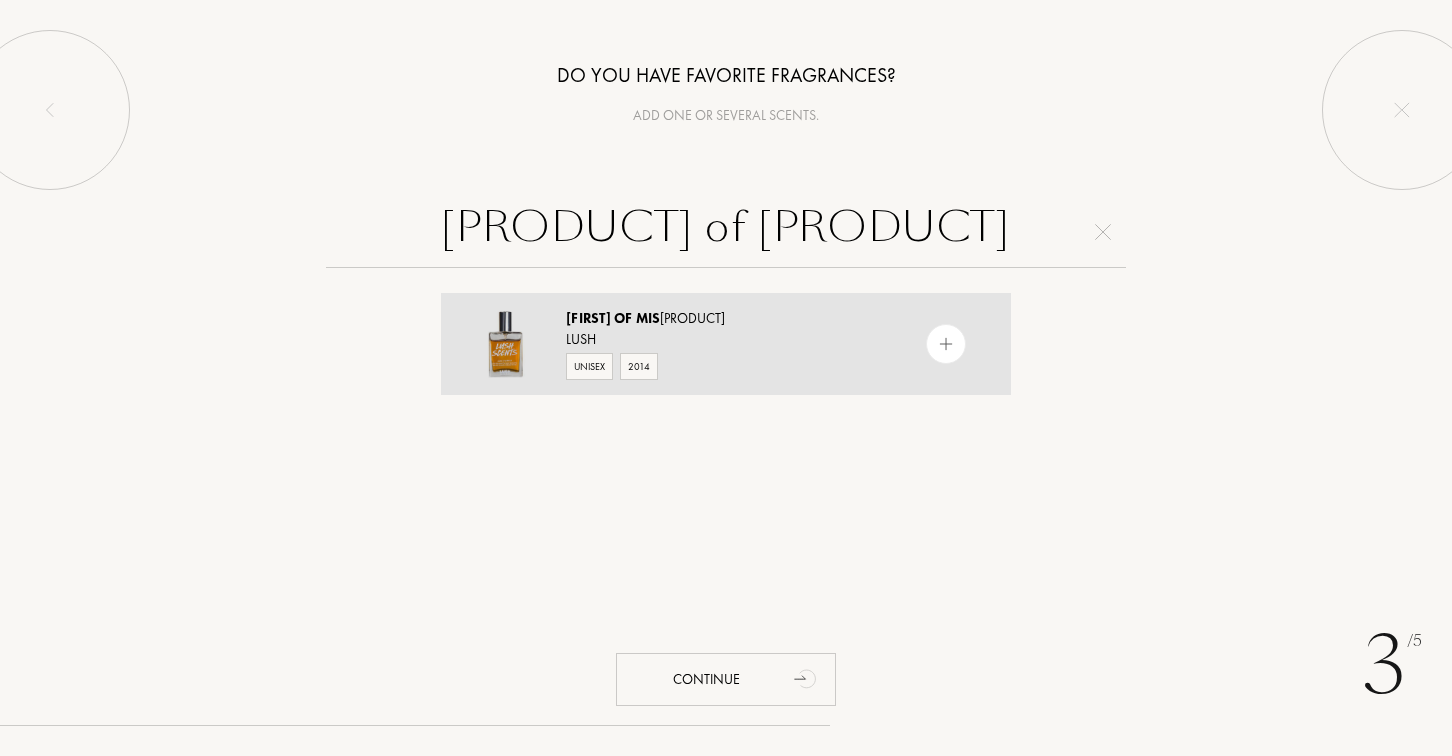 click on "[PRODUCT] [YEAR]" at bounding box center (725, 365) 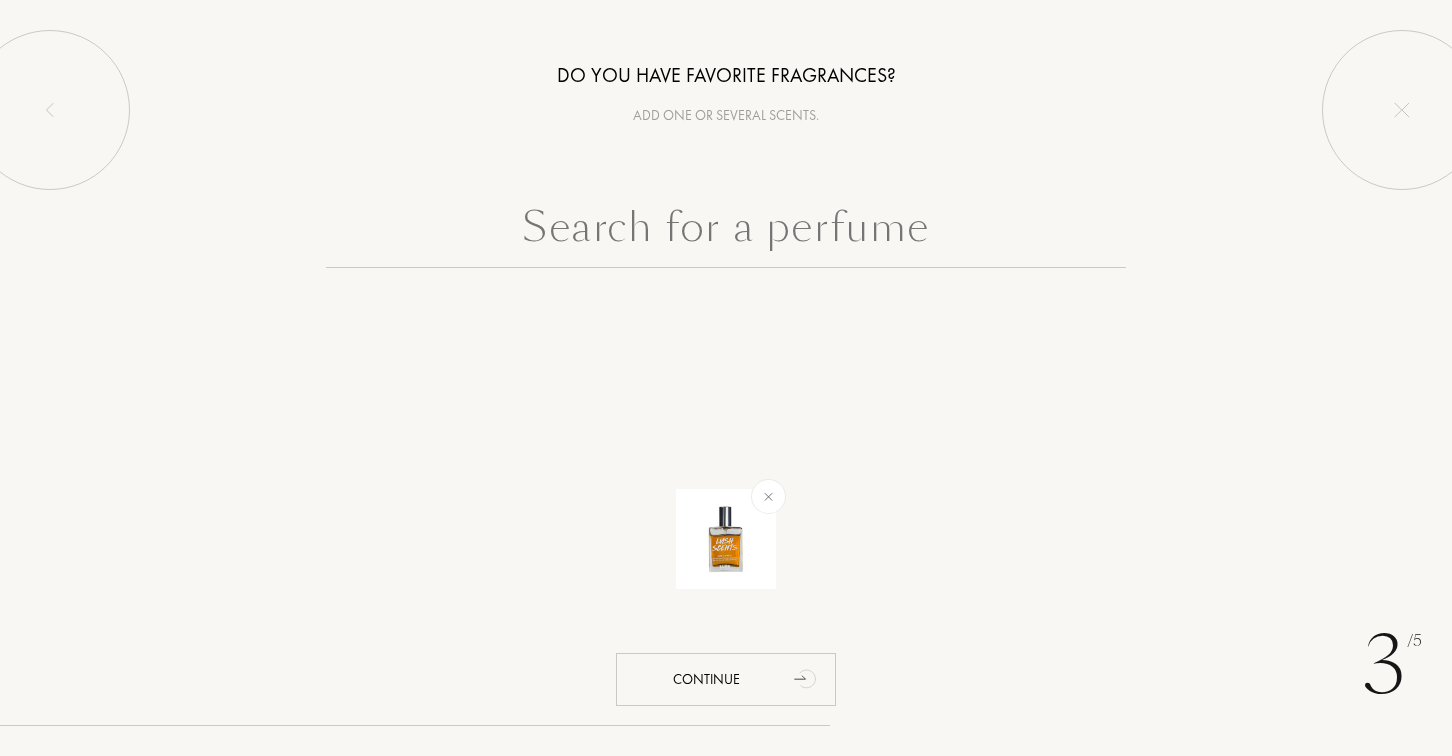 click at bounding box center [726, 232] 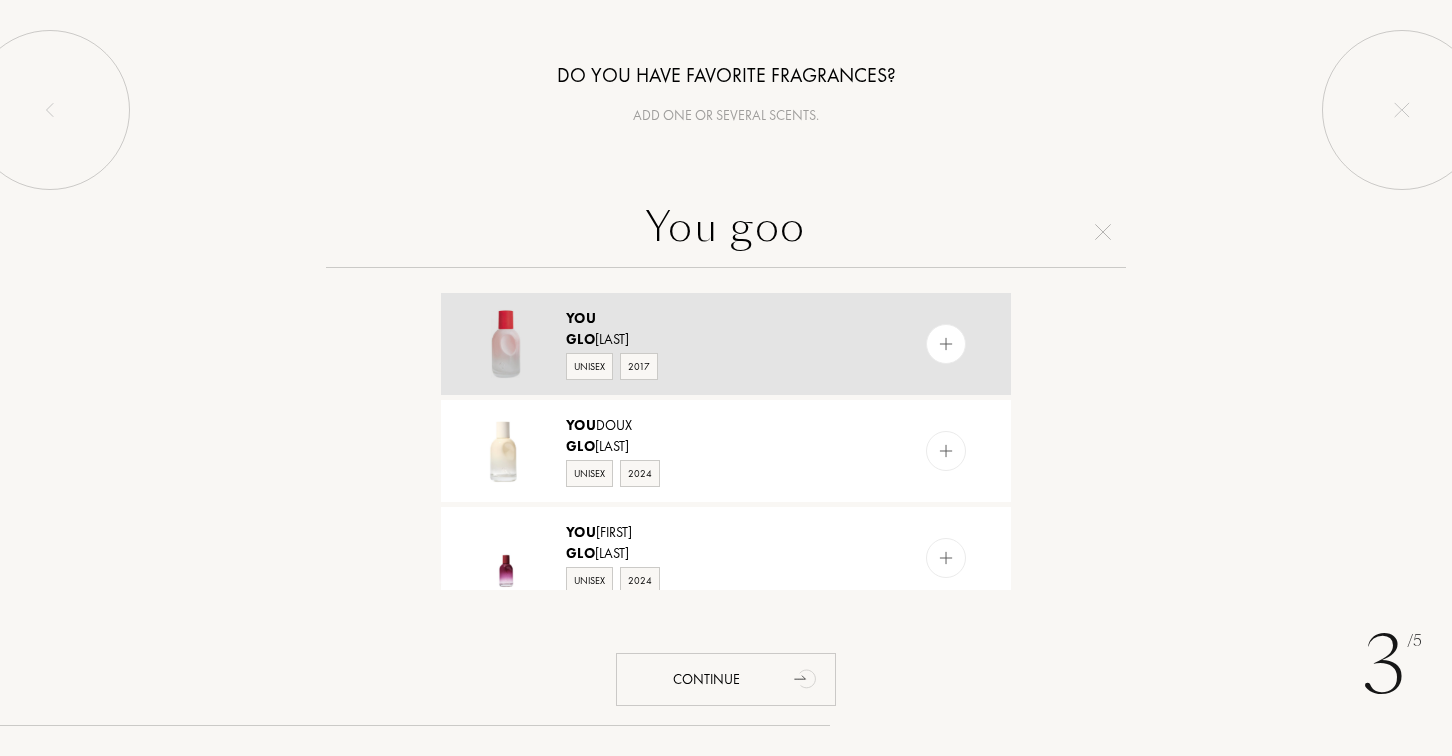 drag, startPoint x: 745, startPoint y: 279, endPoint x: 740, endPoint y: 331, distance: 52.23983 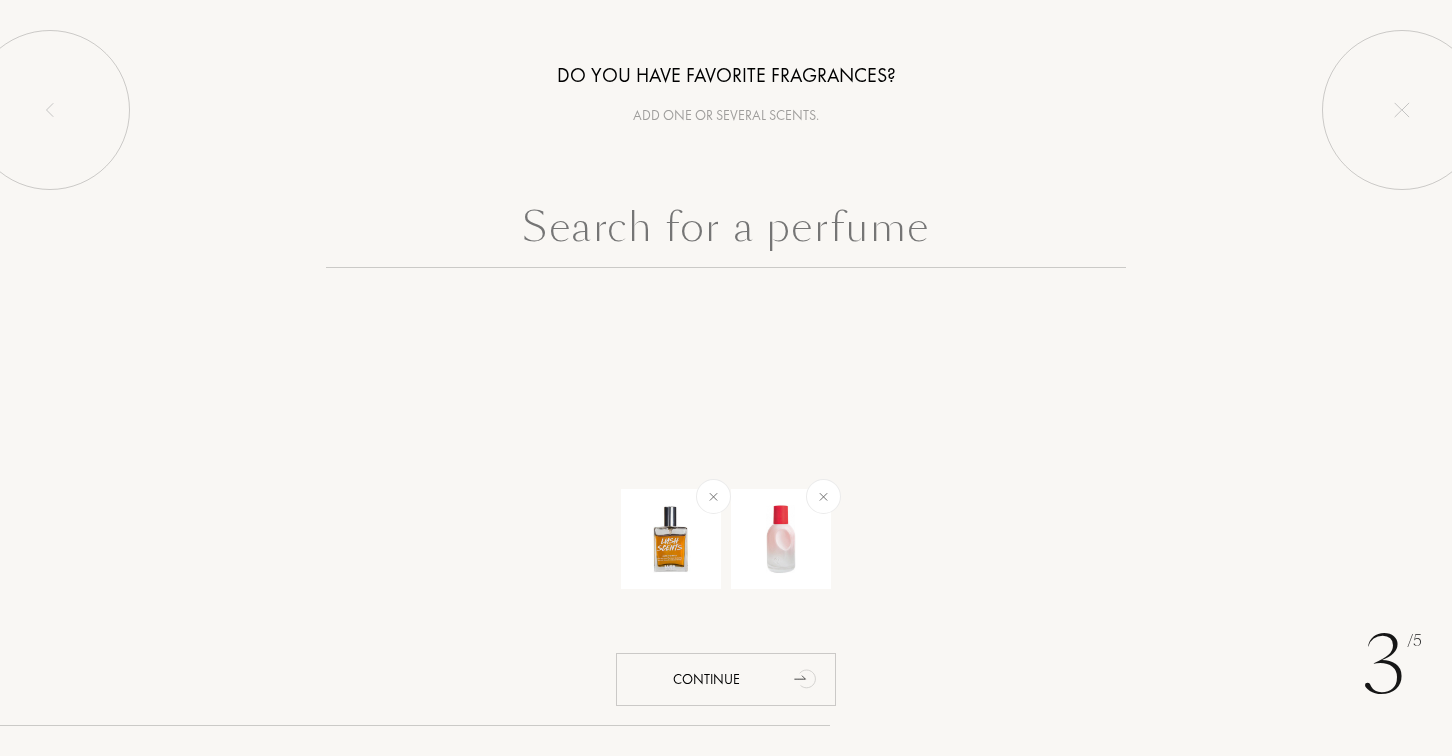 click at bounding box center [726, 232] 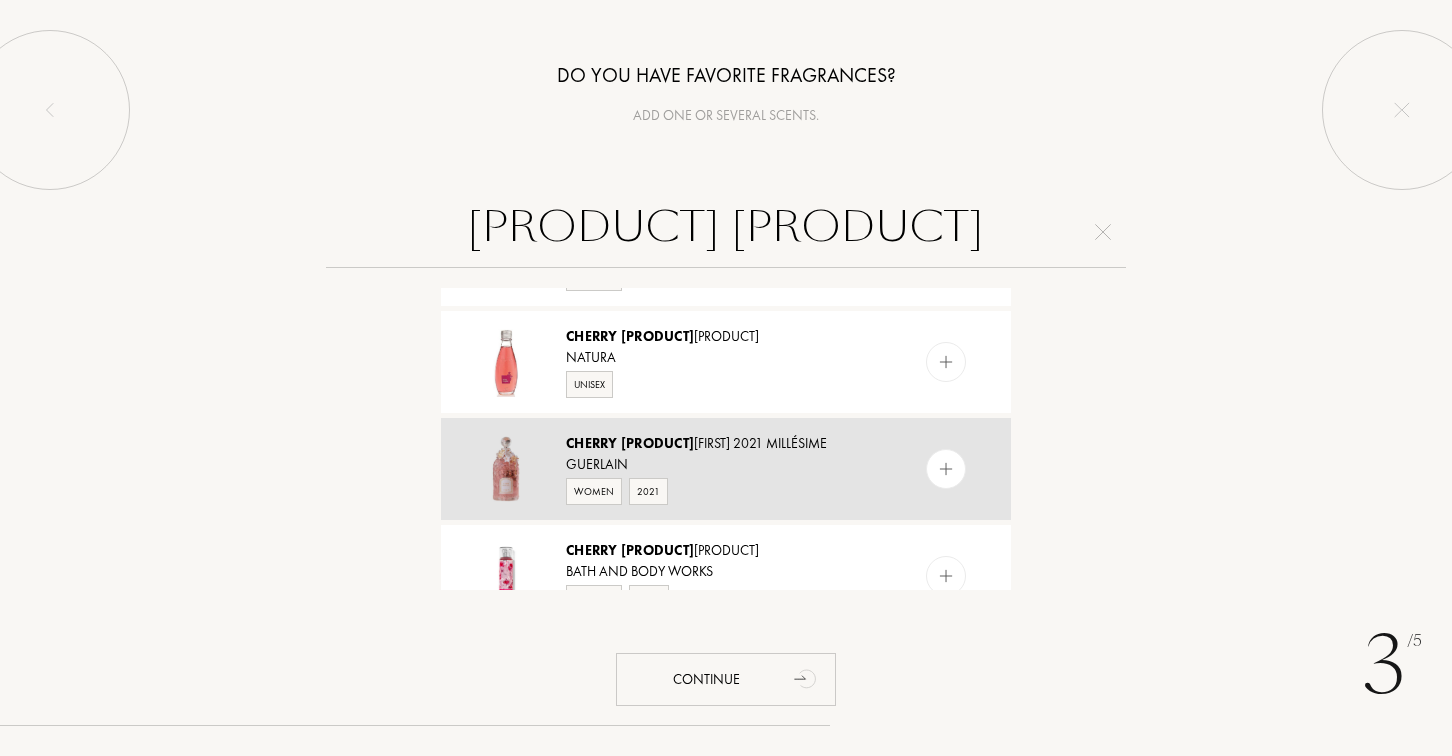 scroll, scrollTop: 254, scrollLeft: 0, axis: vertical 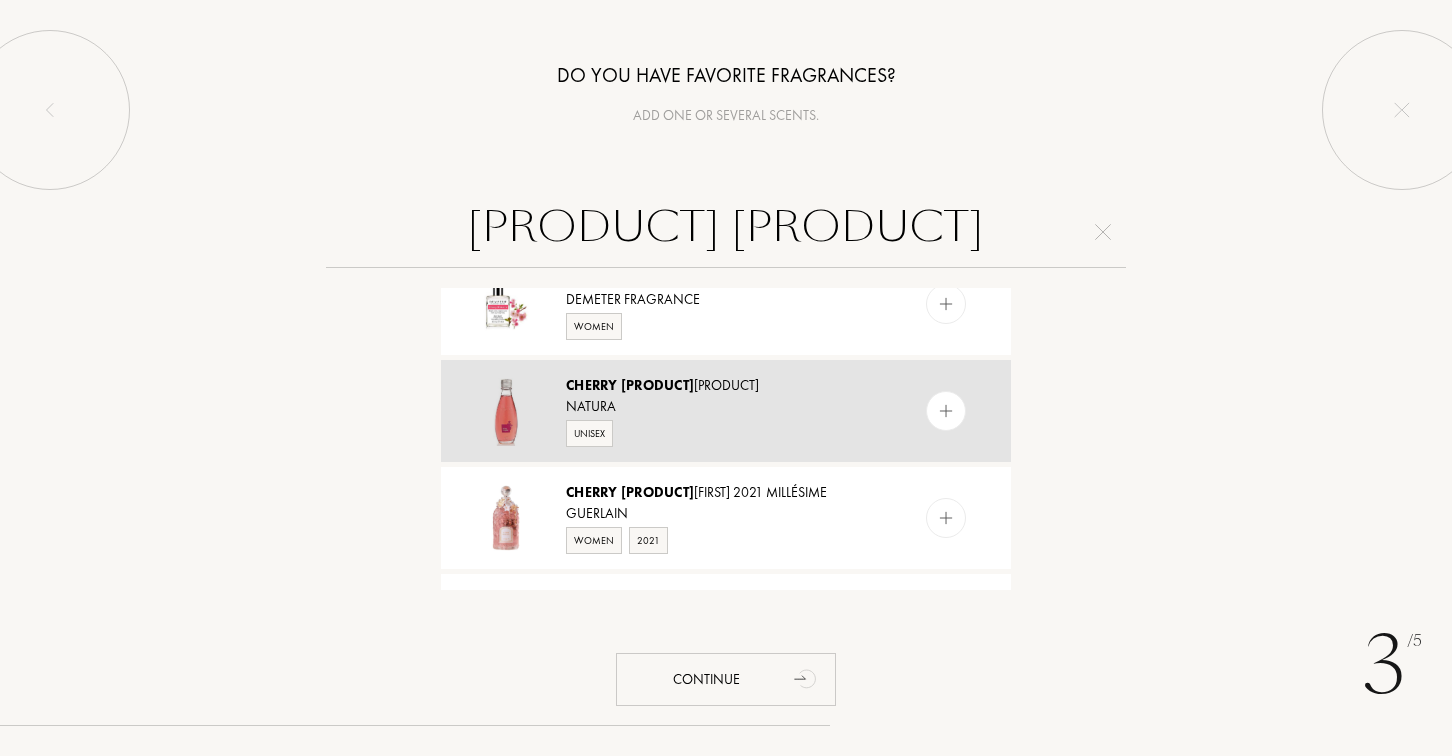click on "Natura" at bounding box center [725, 85] 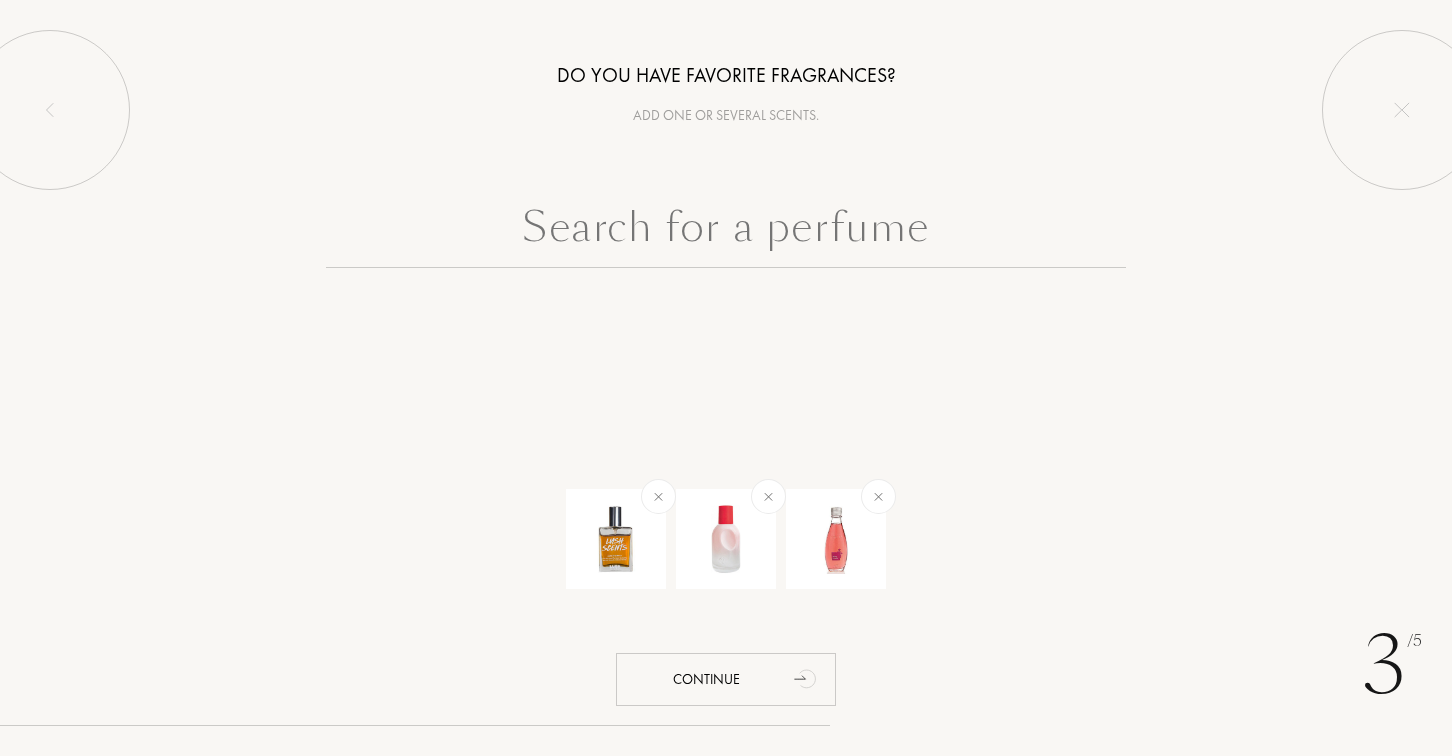 scroll, scrollTop: 0, scrollLeft: 0, axis: both 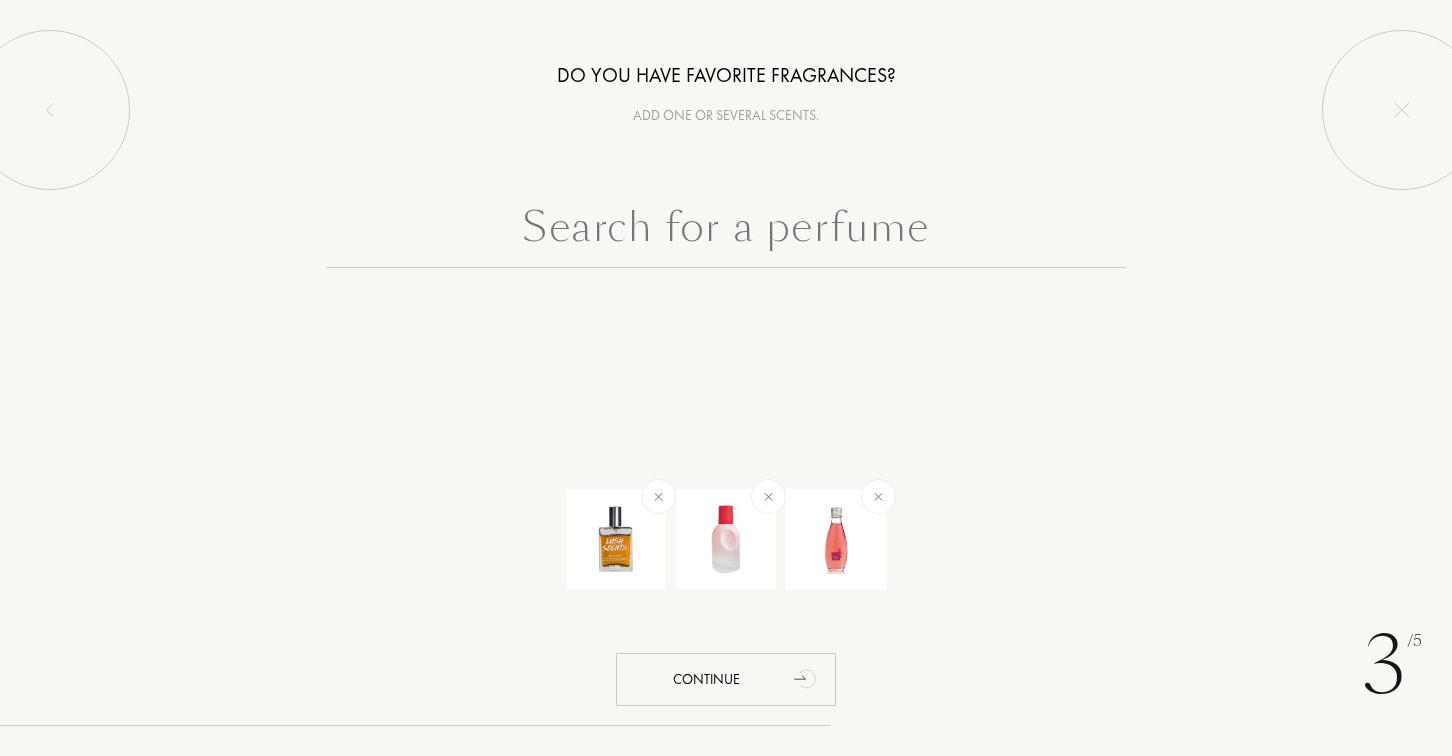 click at bounding box center (726, 232) 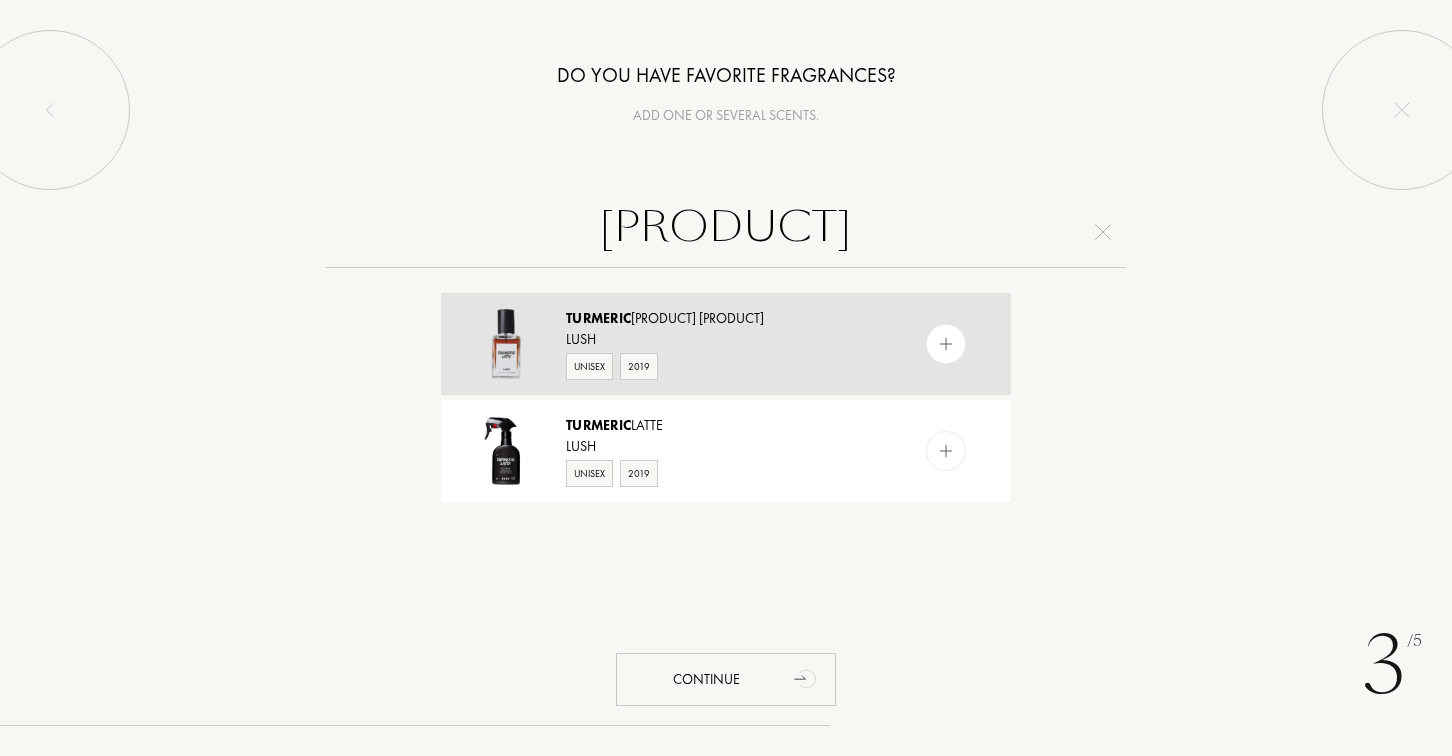 click on "Lush" at bounding box center [725, 339] 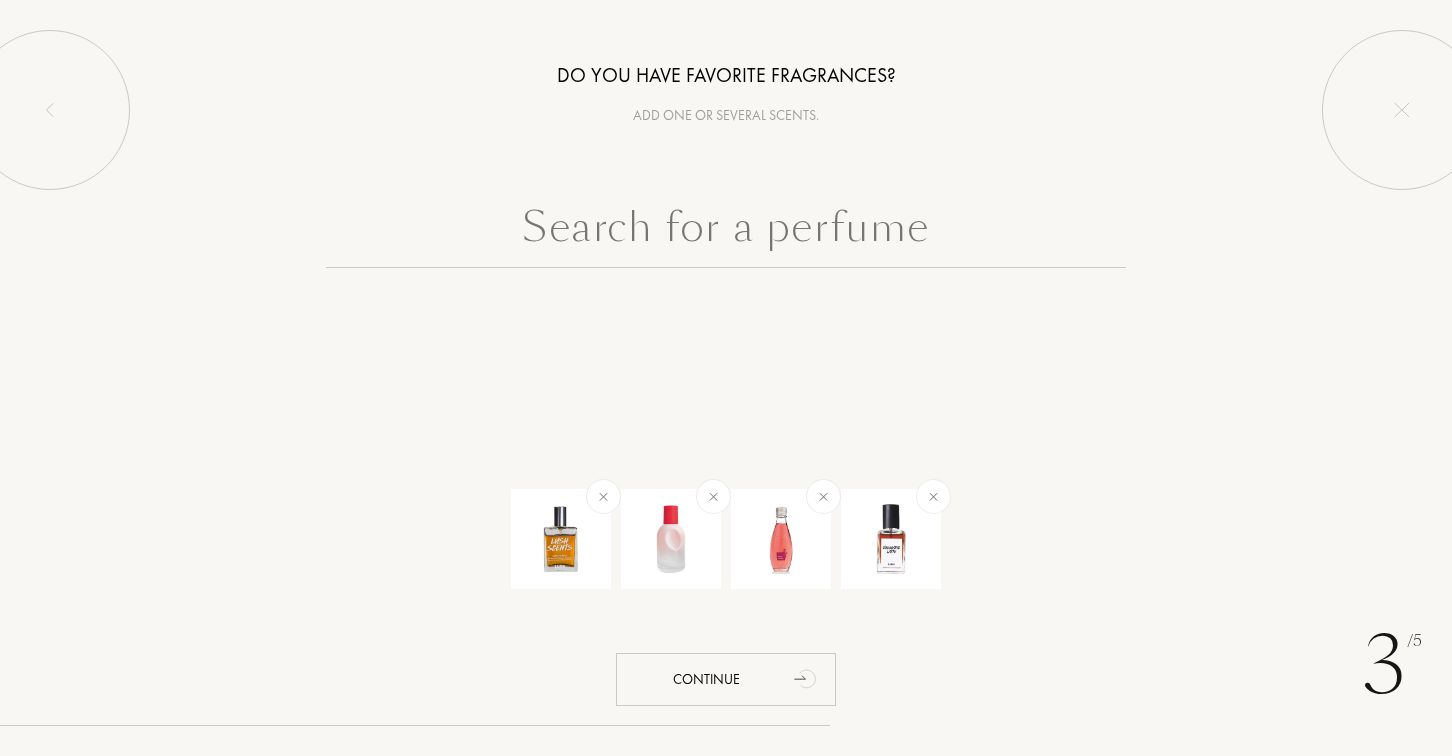 click at bounding box center [726, 232] 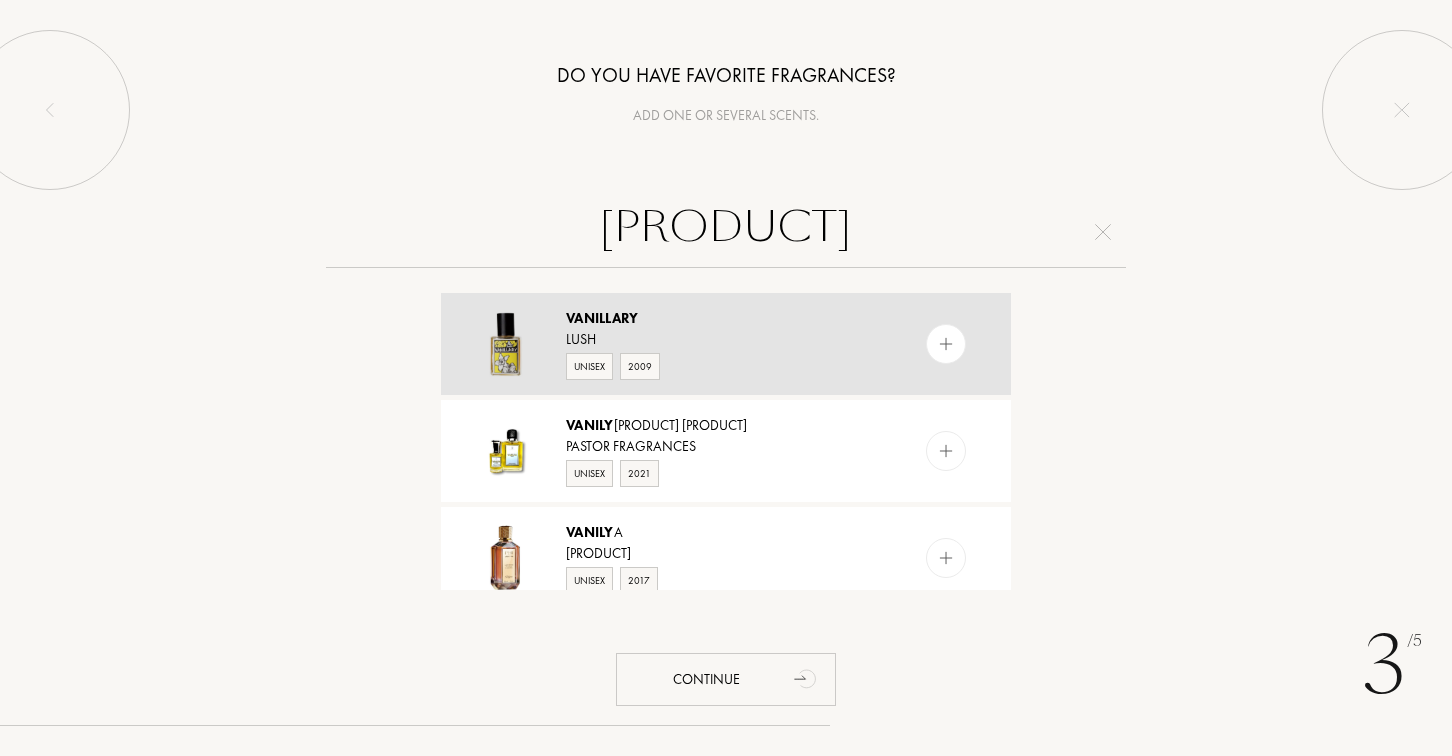 click on "Vanillary" at bounding box center [725, 318] 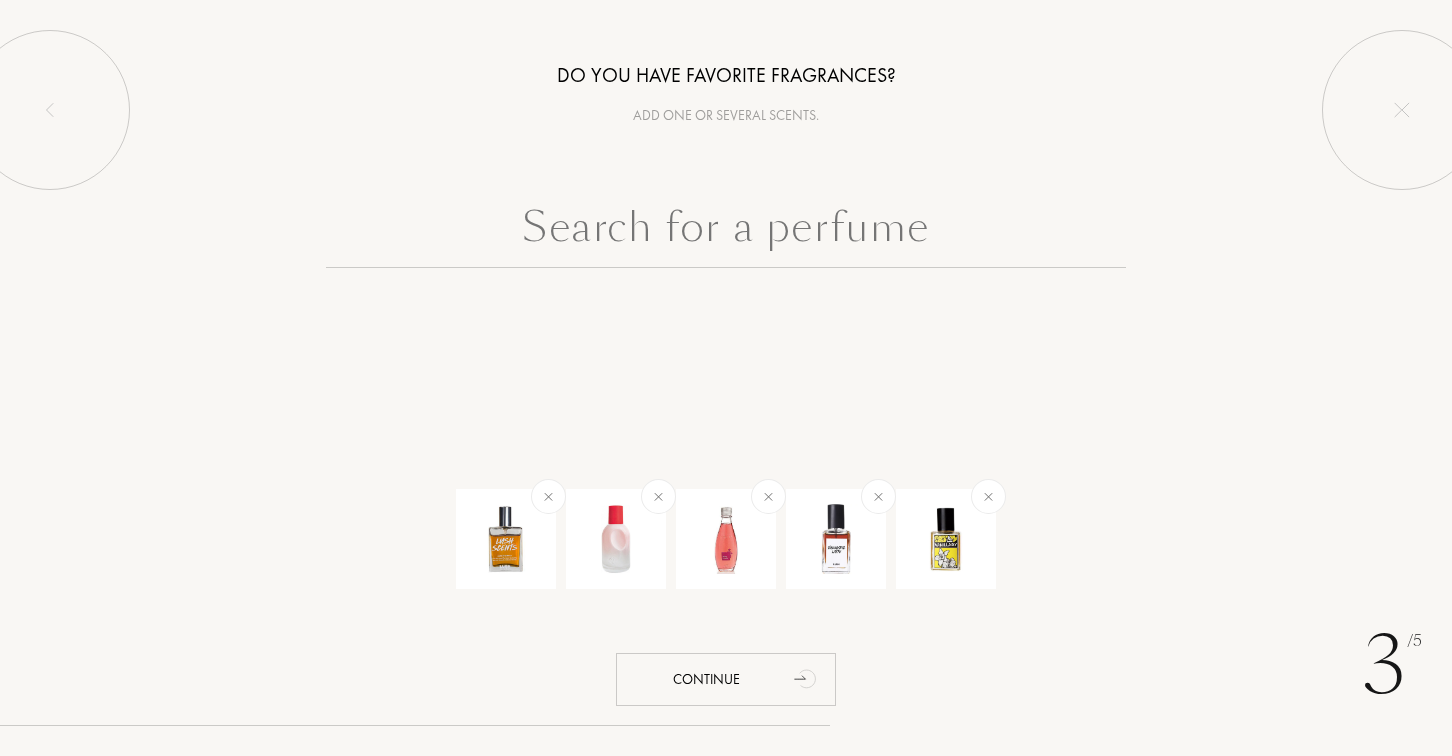 click at bounding box center (726, 232) 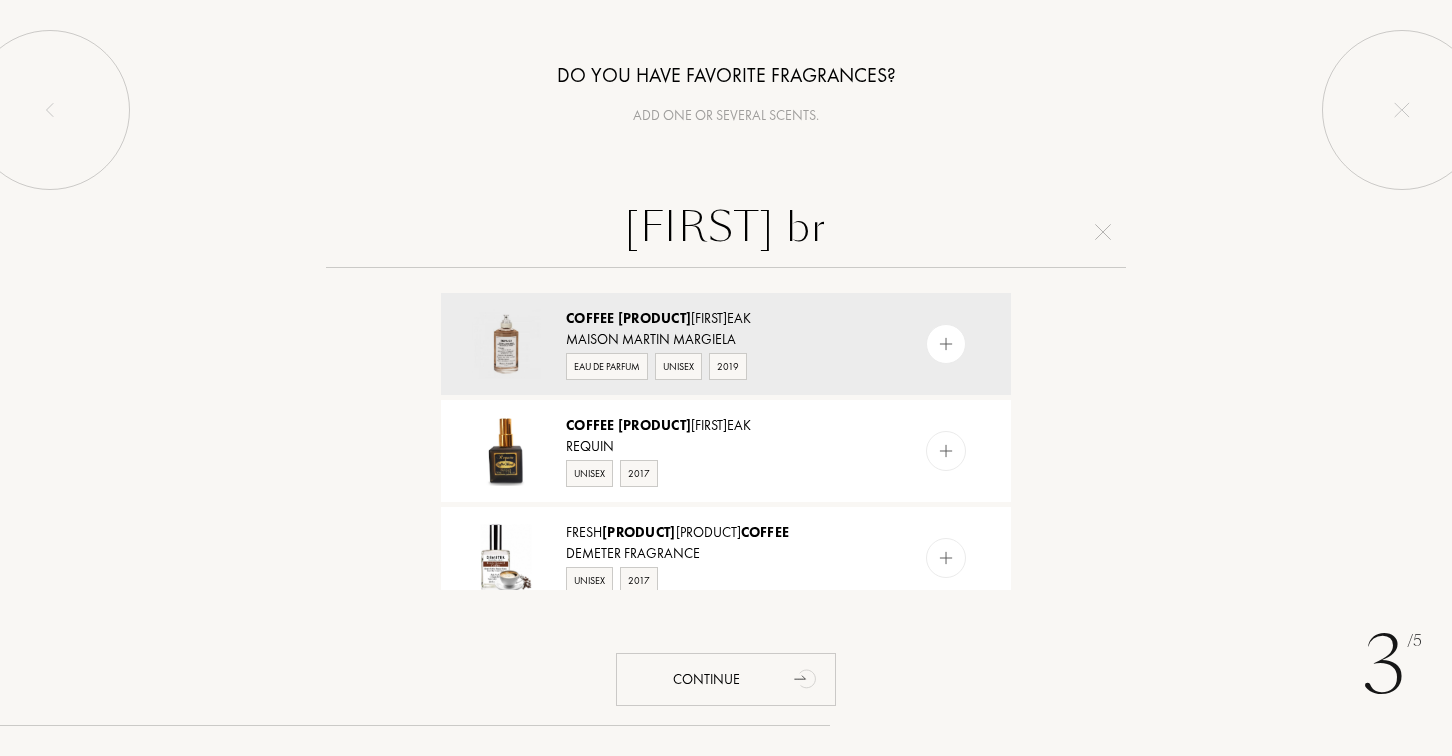 scroll, scrollTop: -1, scrollLeft: 0, axis: vertical 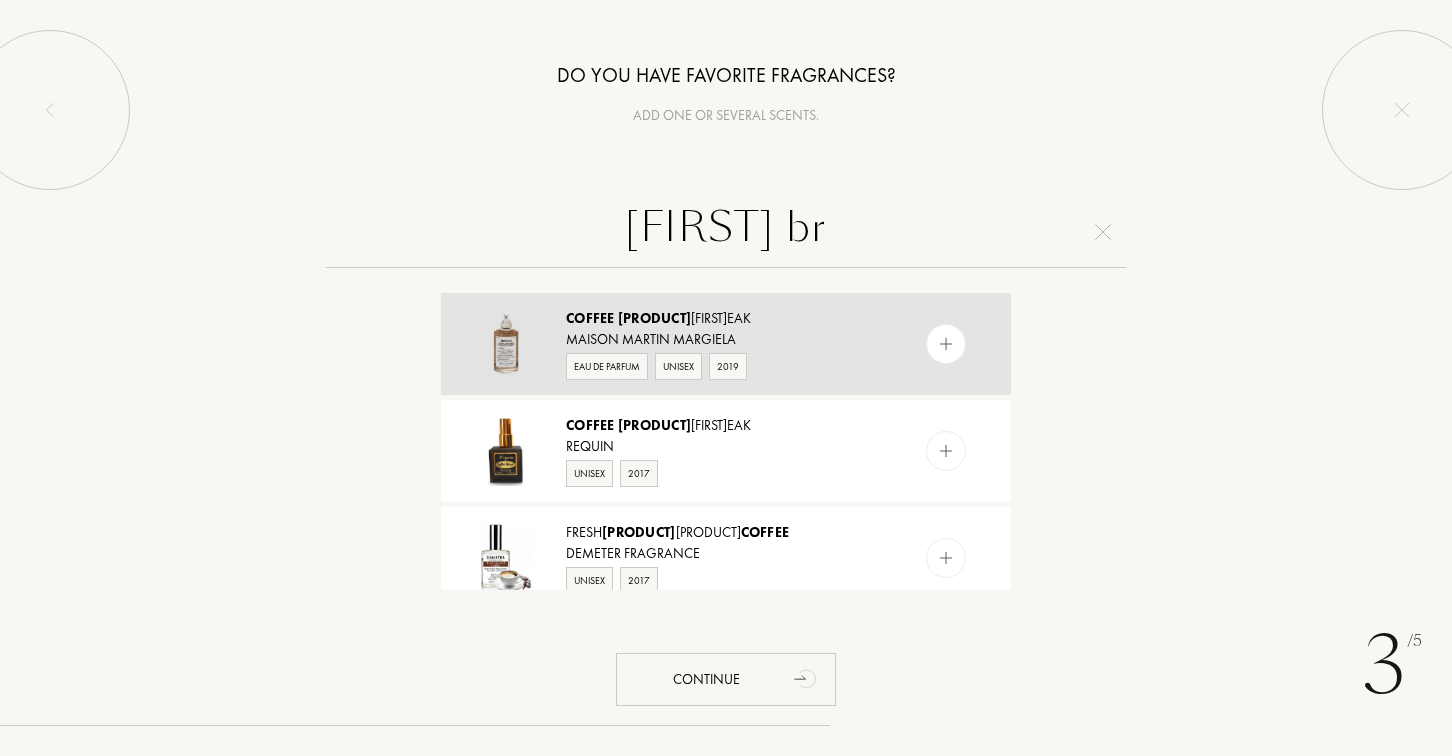 type on "[FIRST] br" 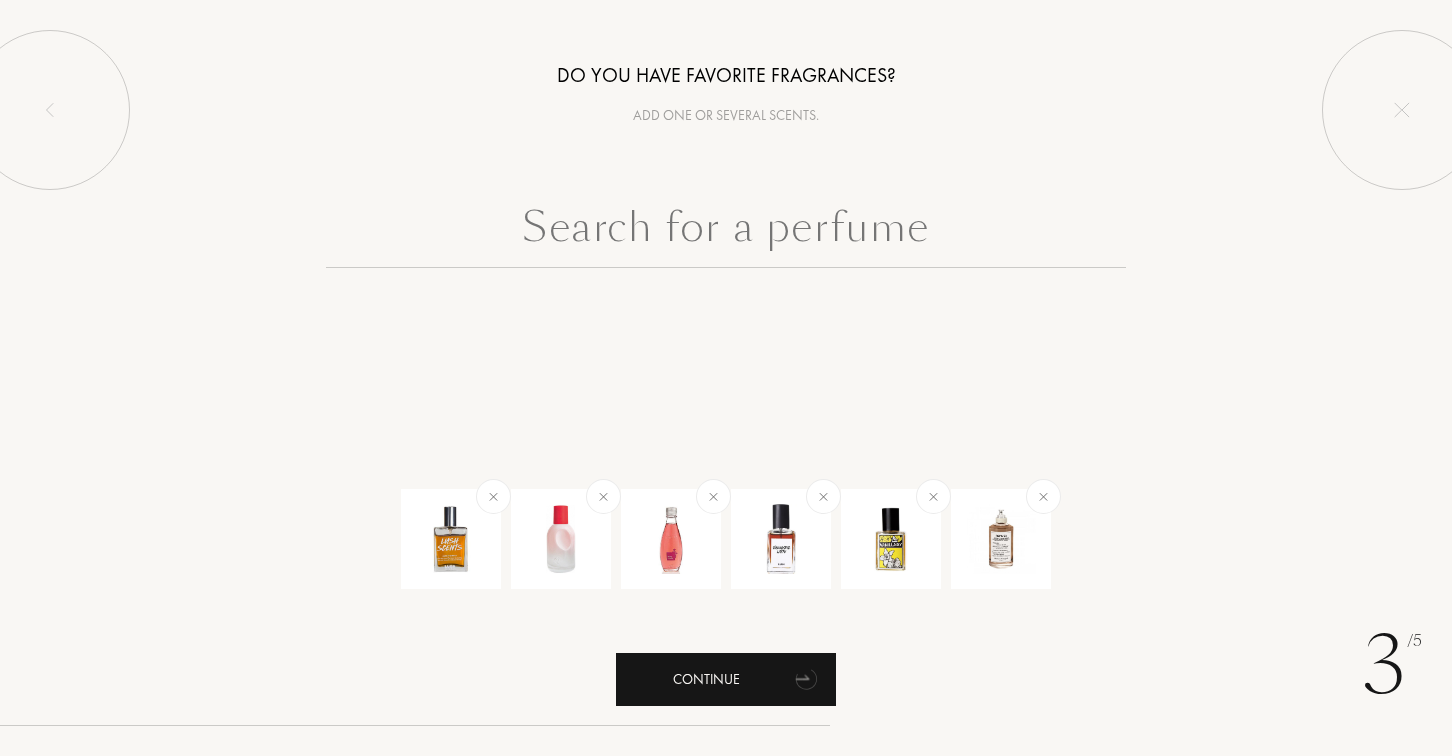 click on "Continue" at bounding box center (726, 679) 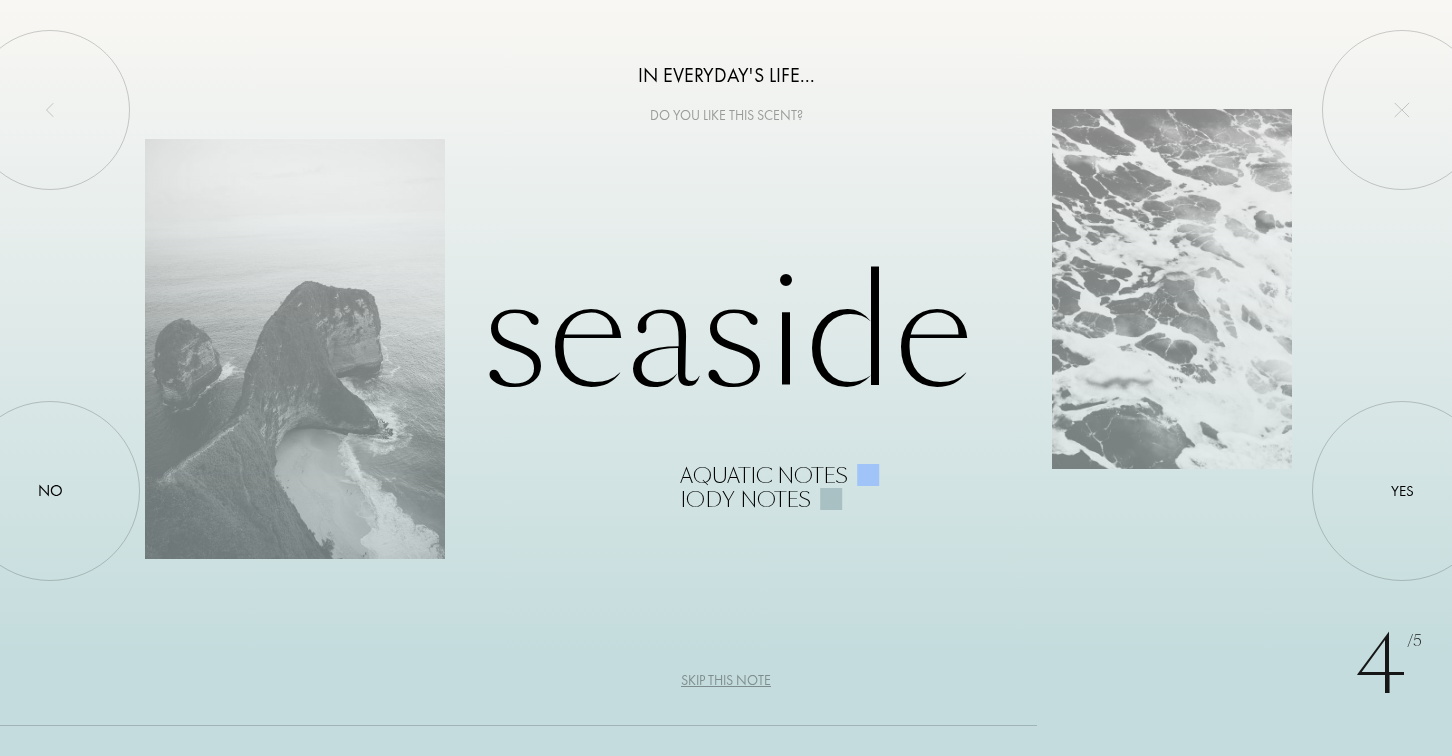 scroll, scrollTop: 0, scrollLeft: 0, axis: both 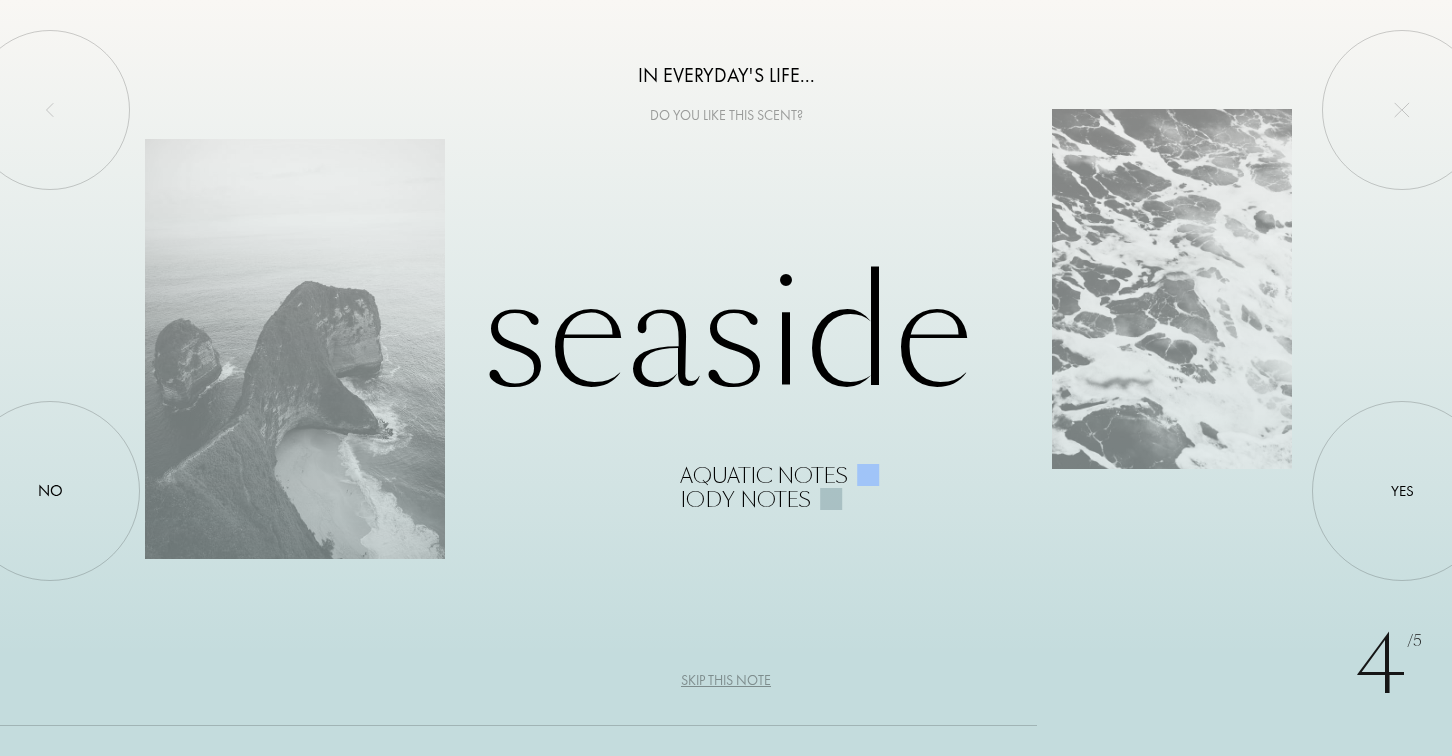 click on "Skip this note" at bounding box center (726, 680) 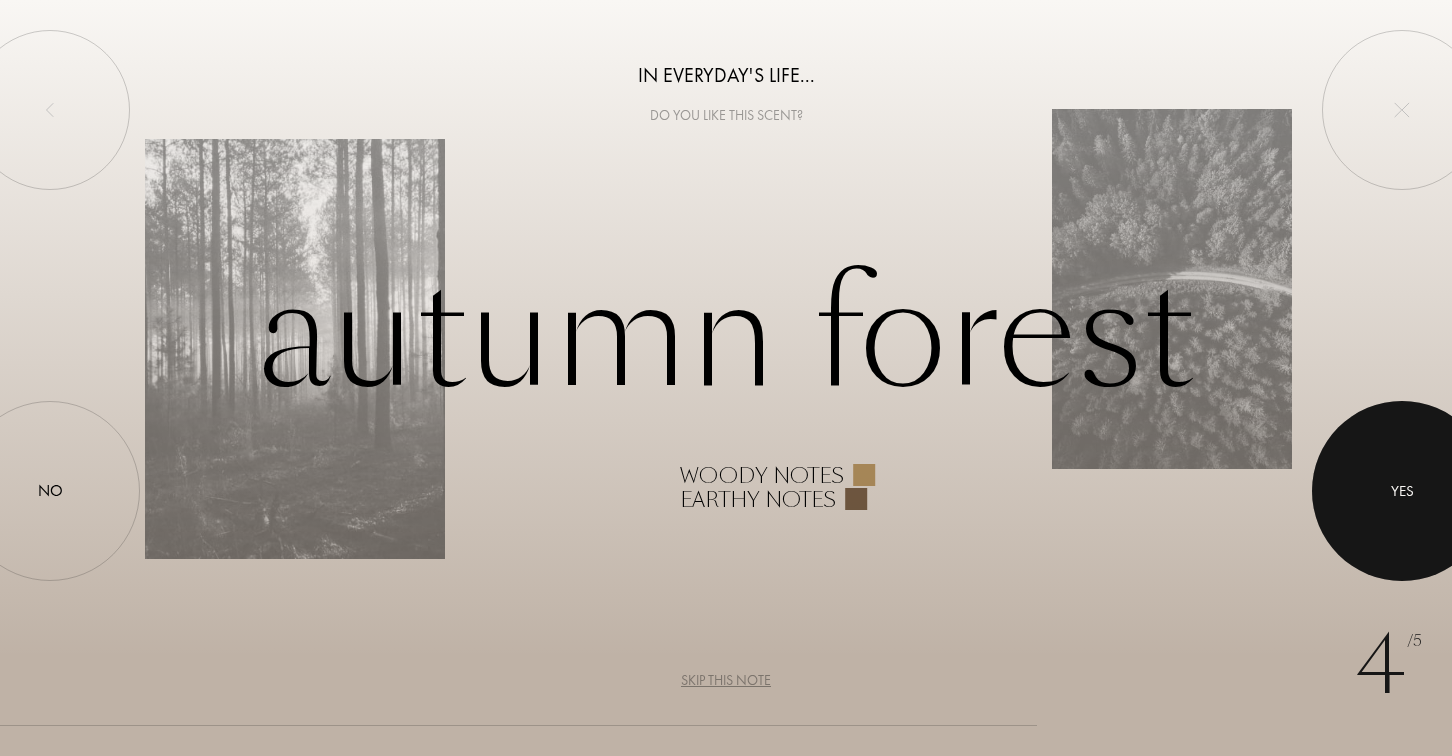 click at bounding box center [1402, 491] 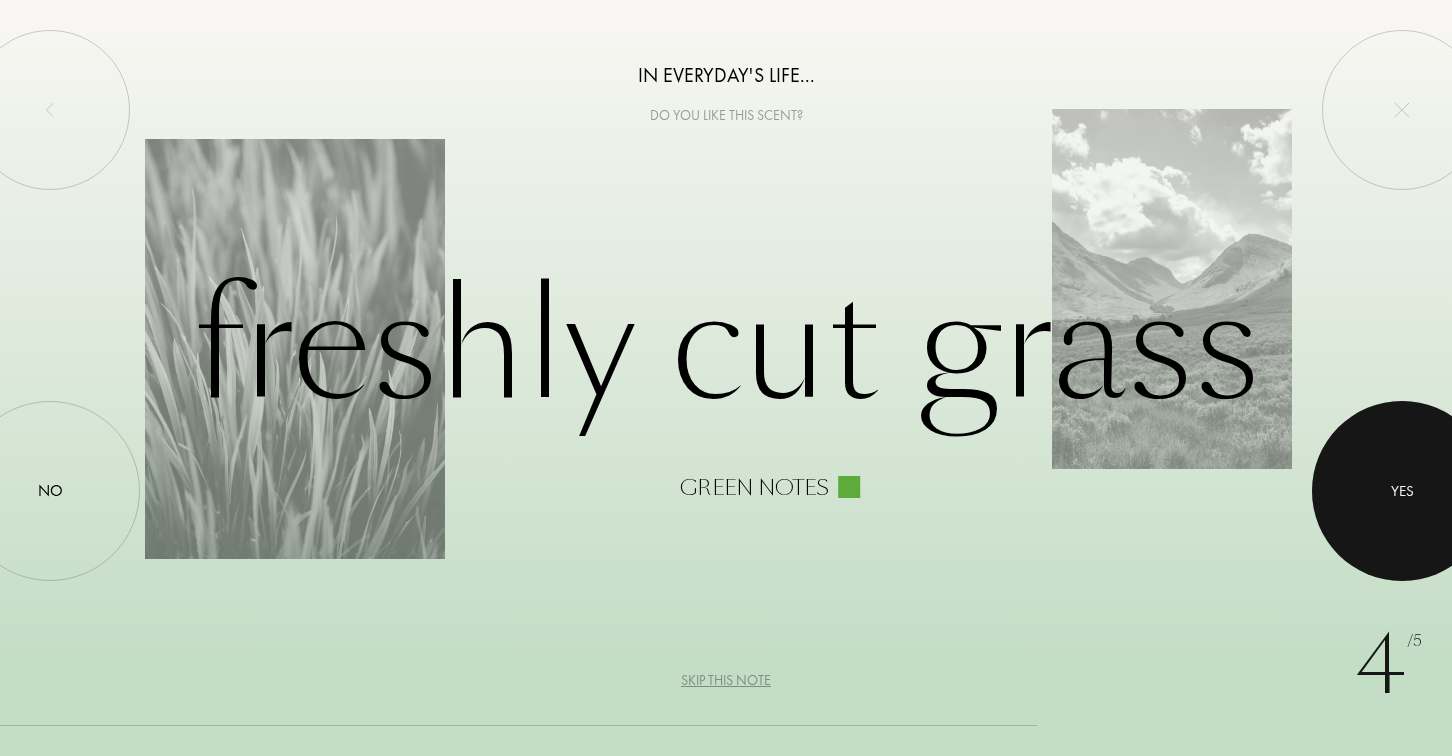 click at bounding box center [1402, 491] 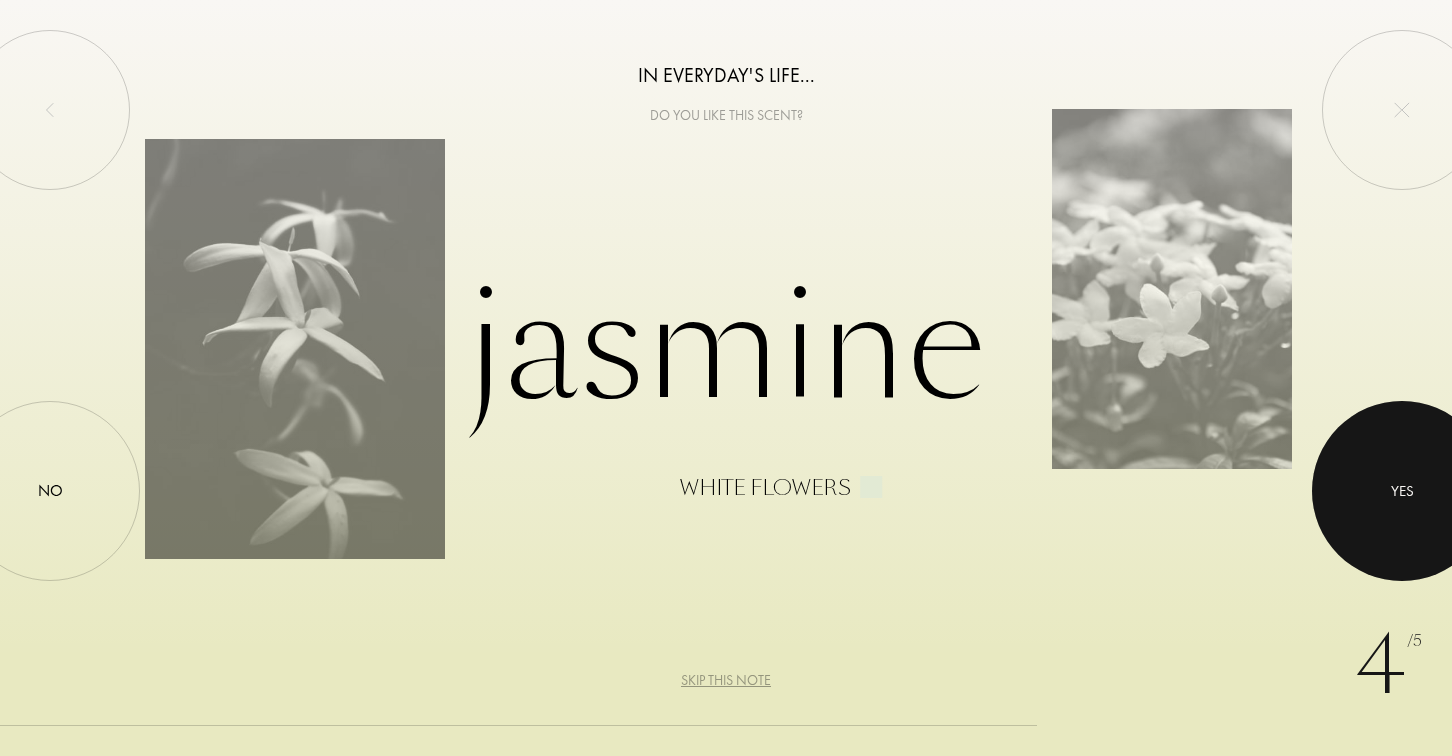 click at bounding box center [1402, 491] 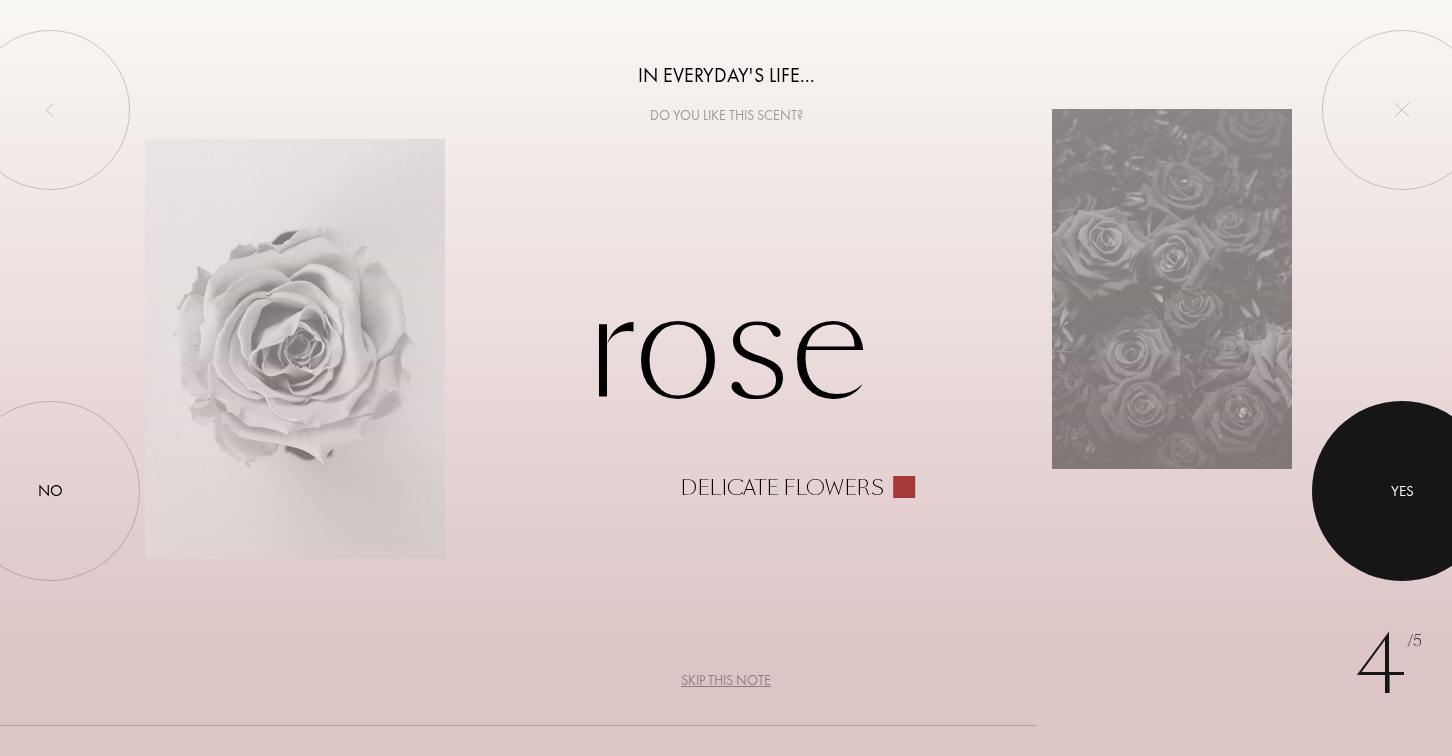 click at bounding box center (1402, 491) 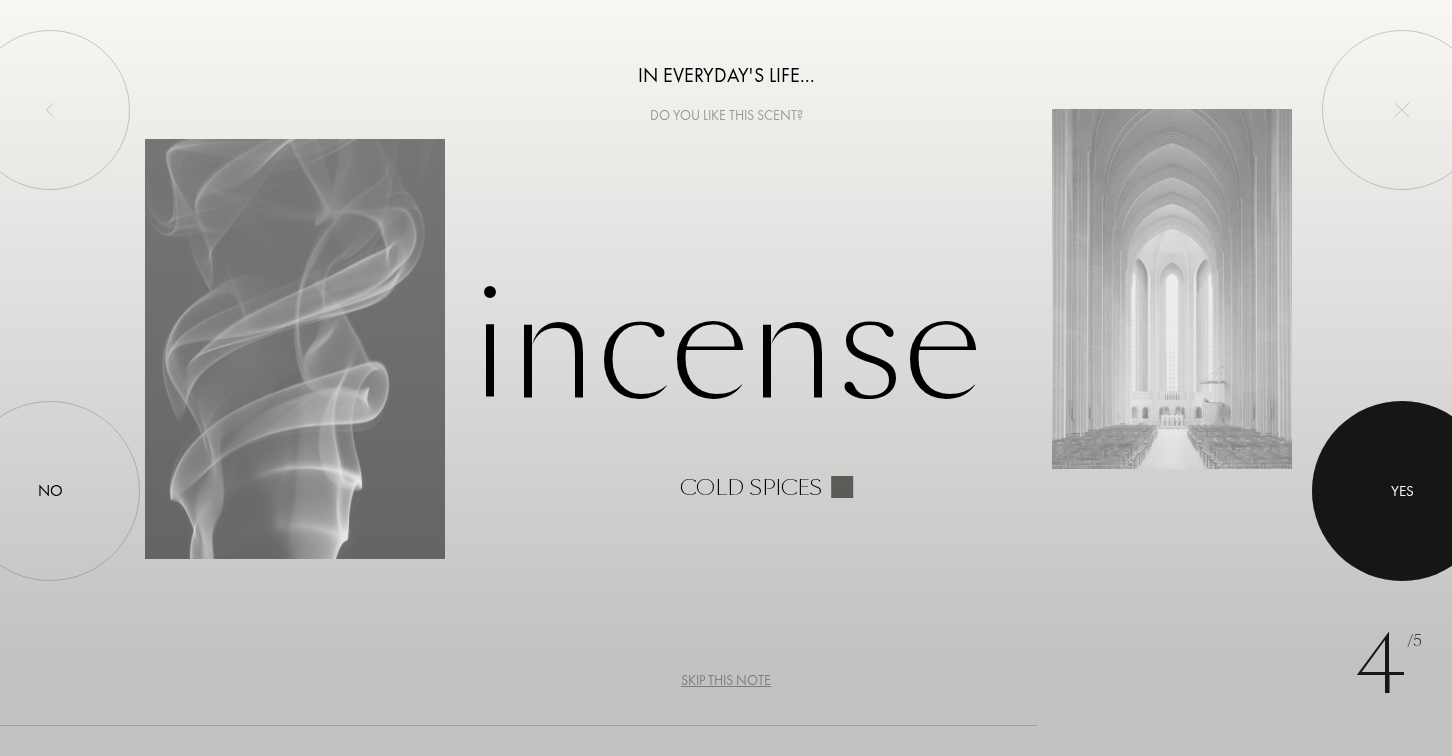 click at bounding box center (1402, 491) 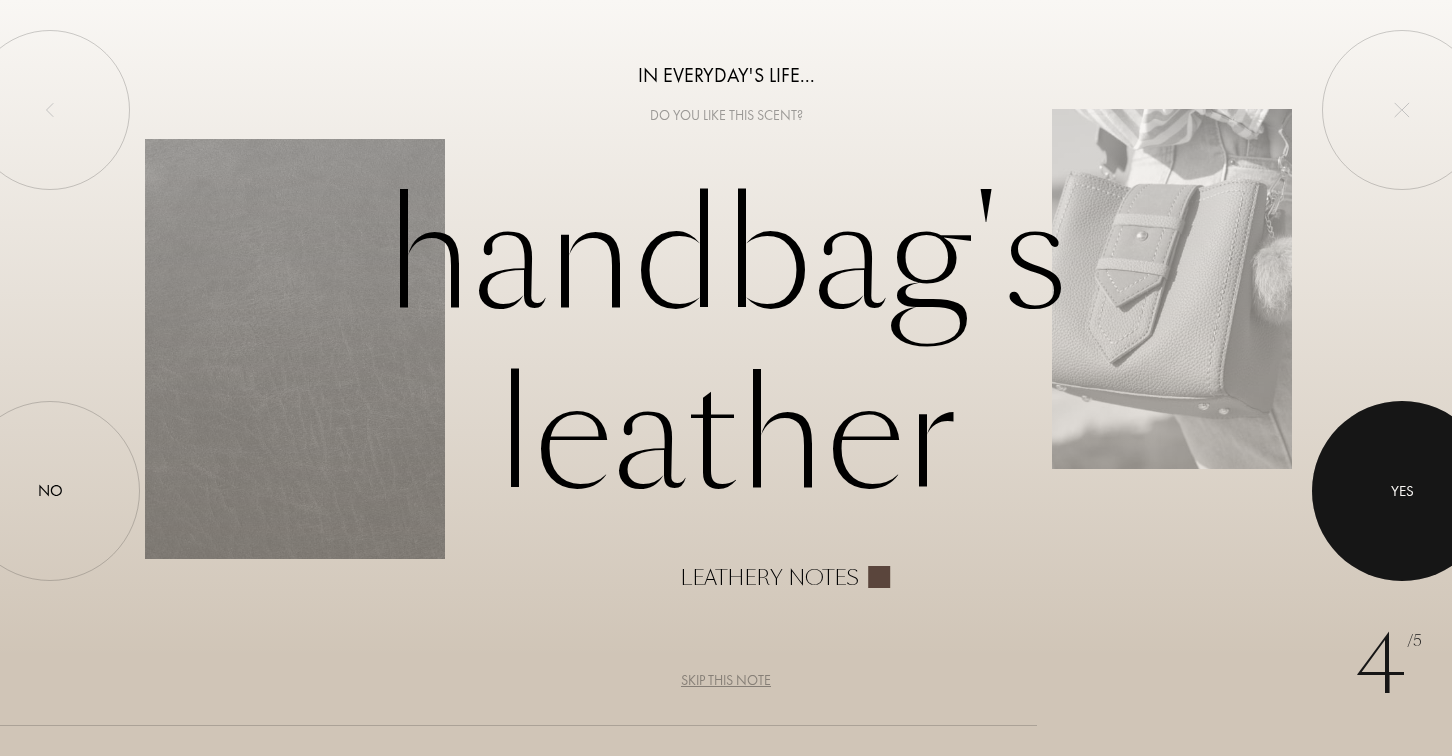 click at bounding box center [1402, 491] 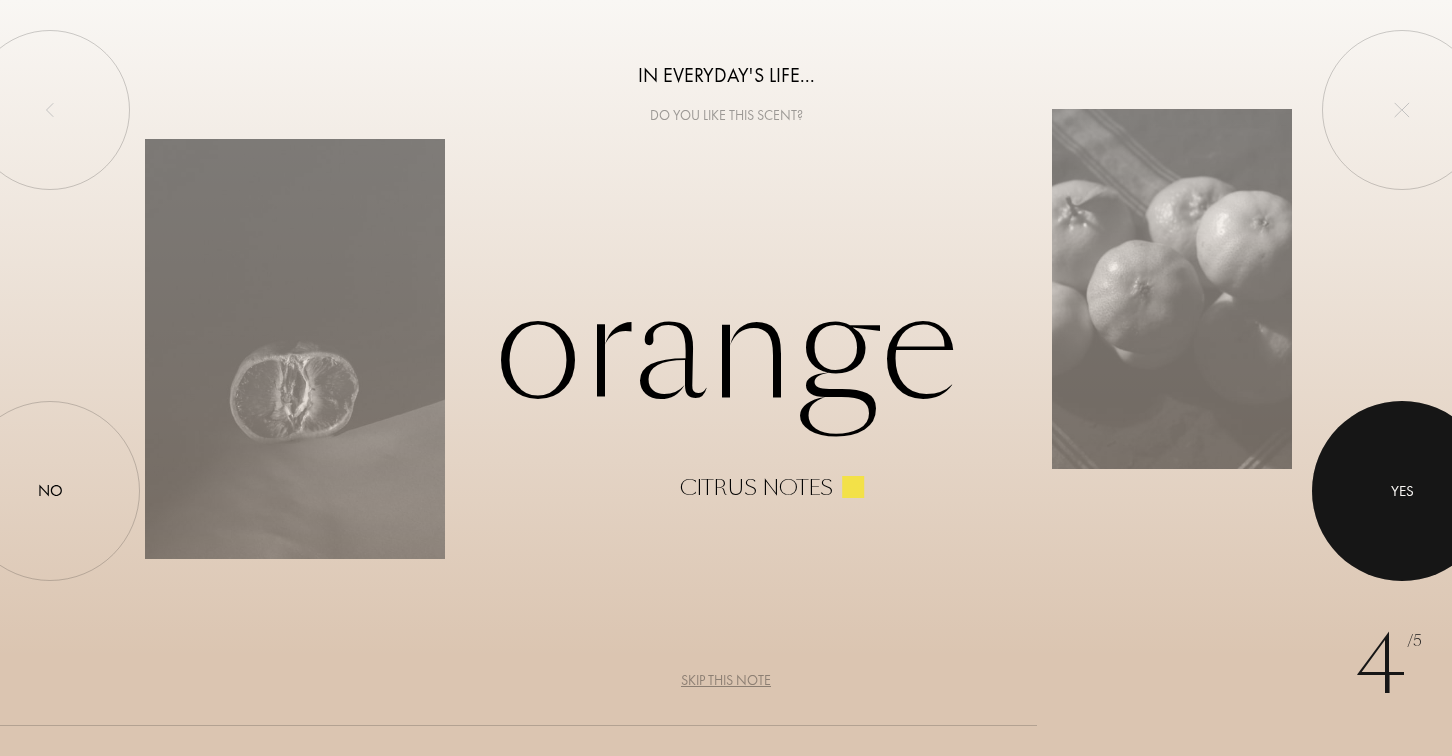 click at bounding box center [1402, 491] 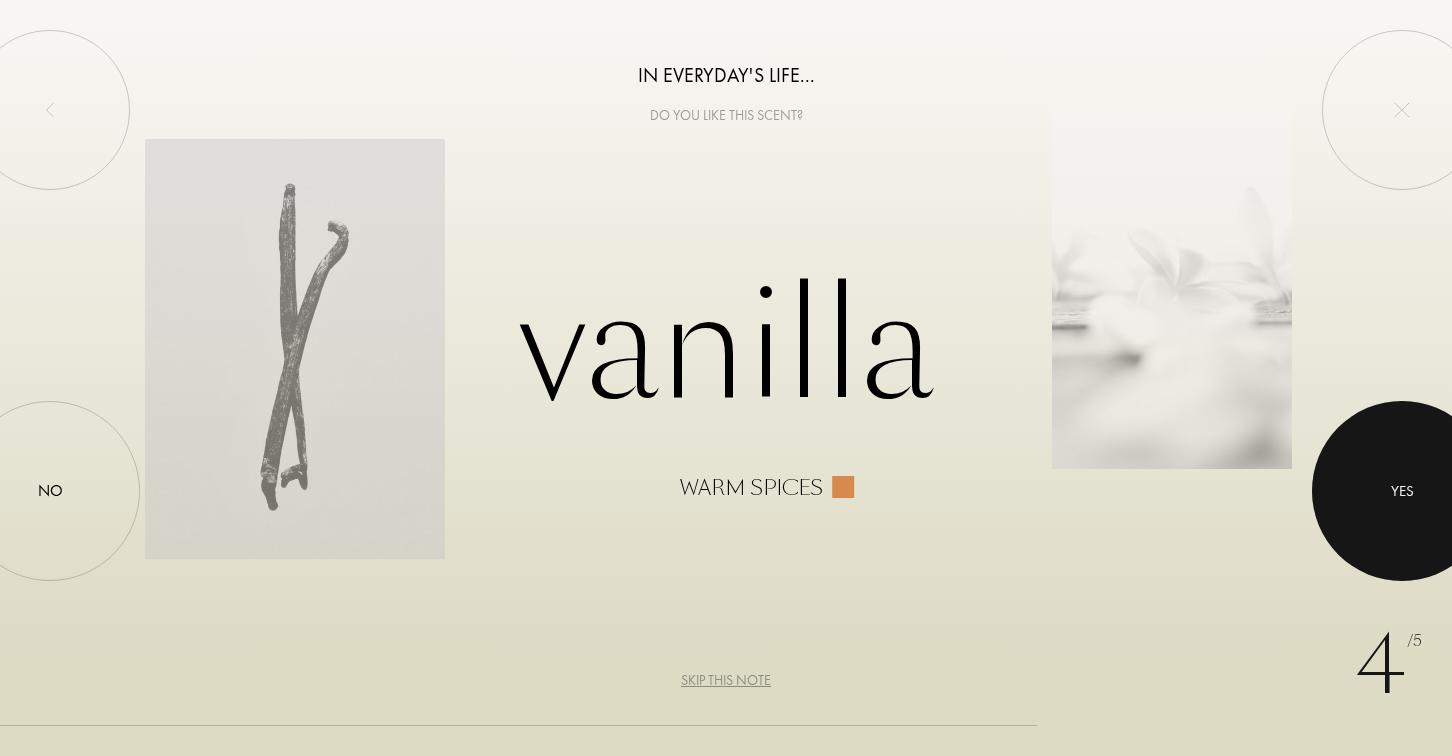 click at bounding box center [1402, 491] 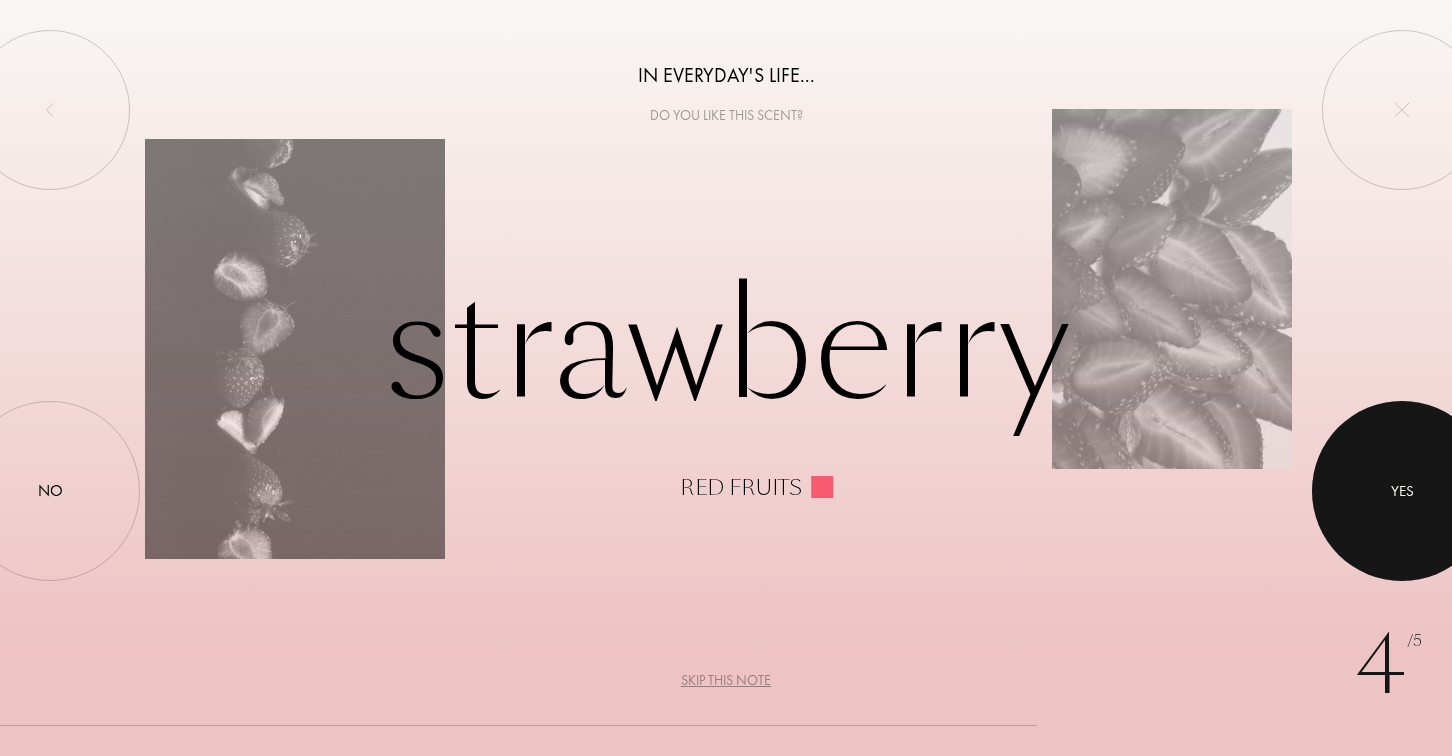 click at bounding box center [1402, 491] 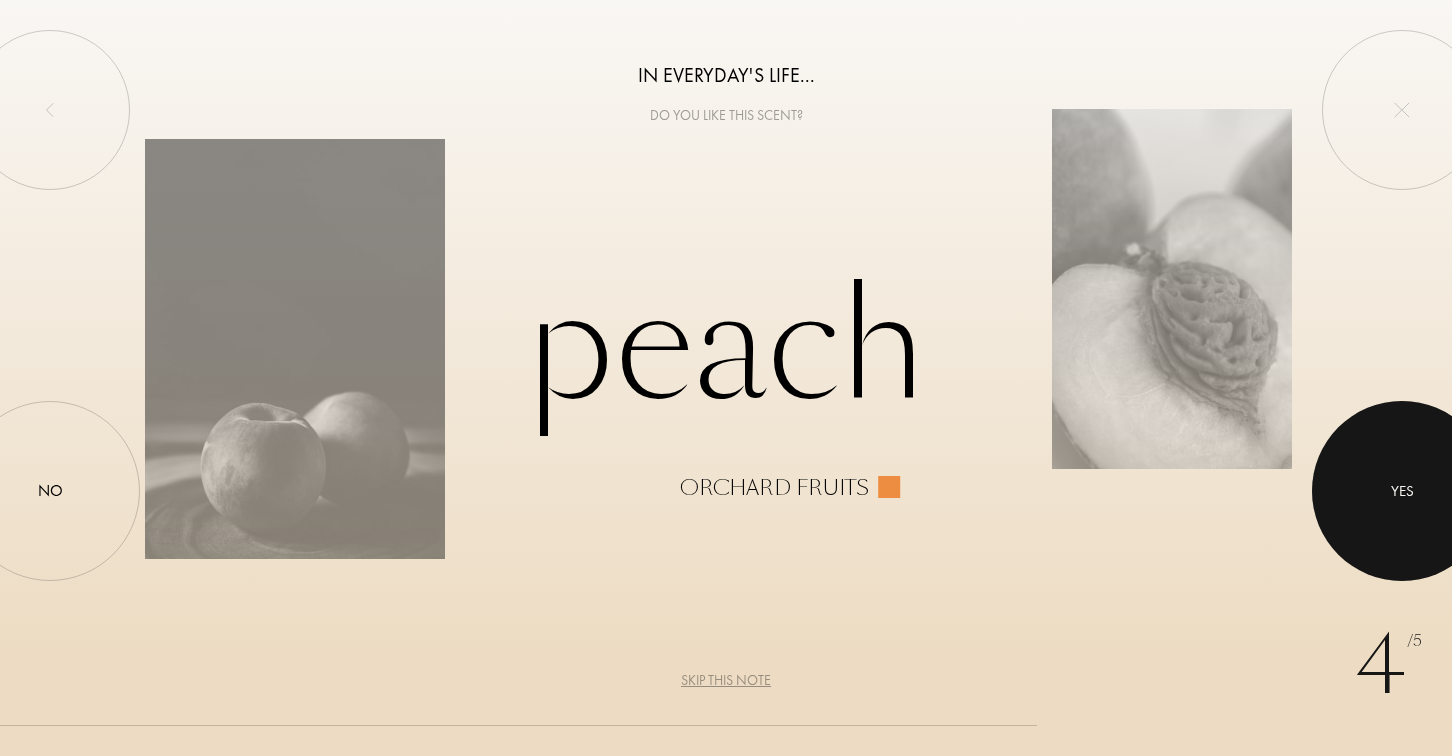 click at bounding box center (1402, 491) 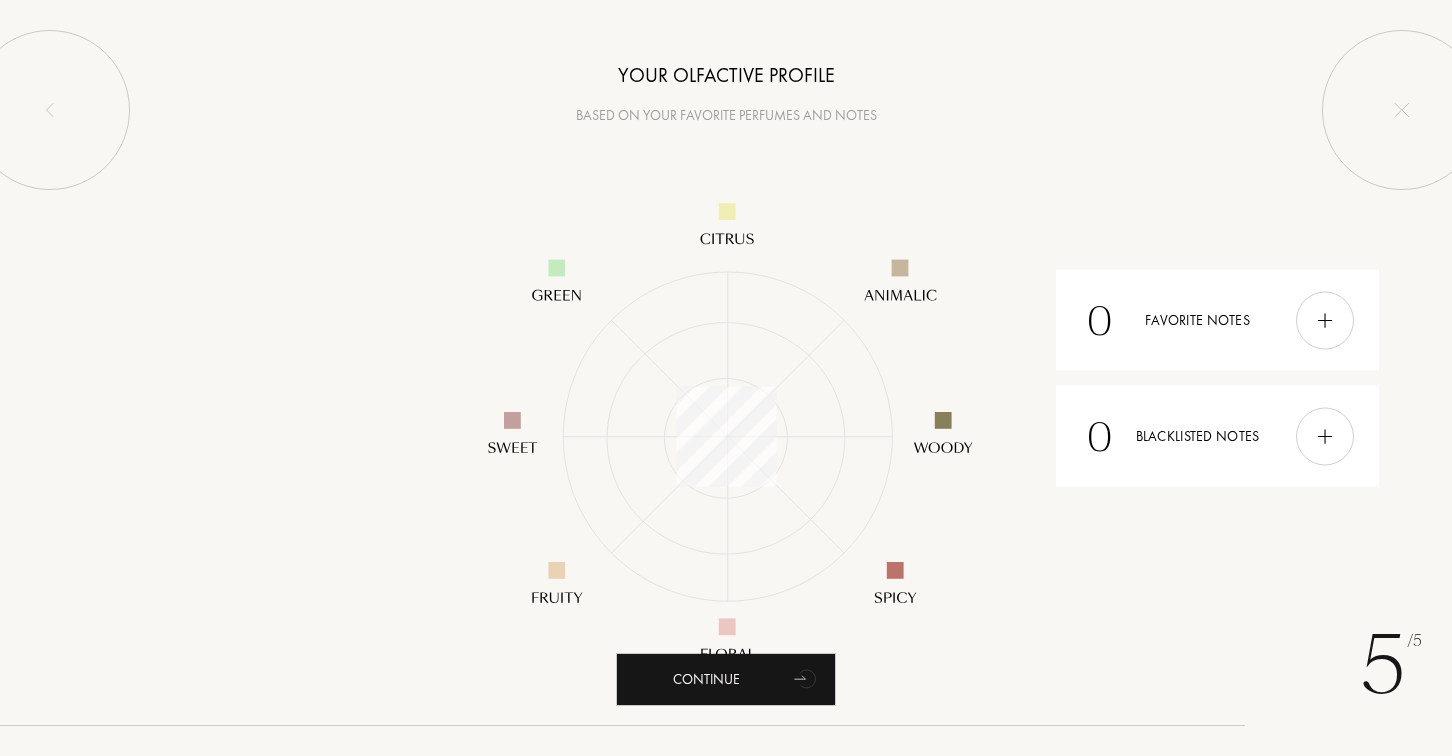 scroll, scrollTop: 999635, scrollLeft: 999635, axis: both 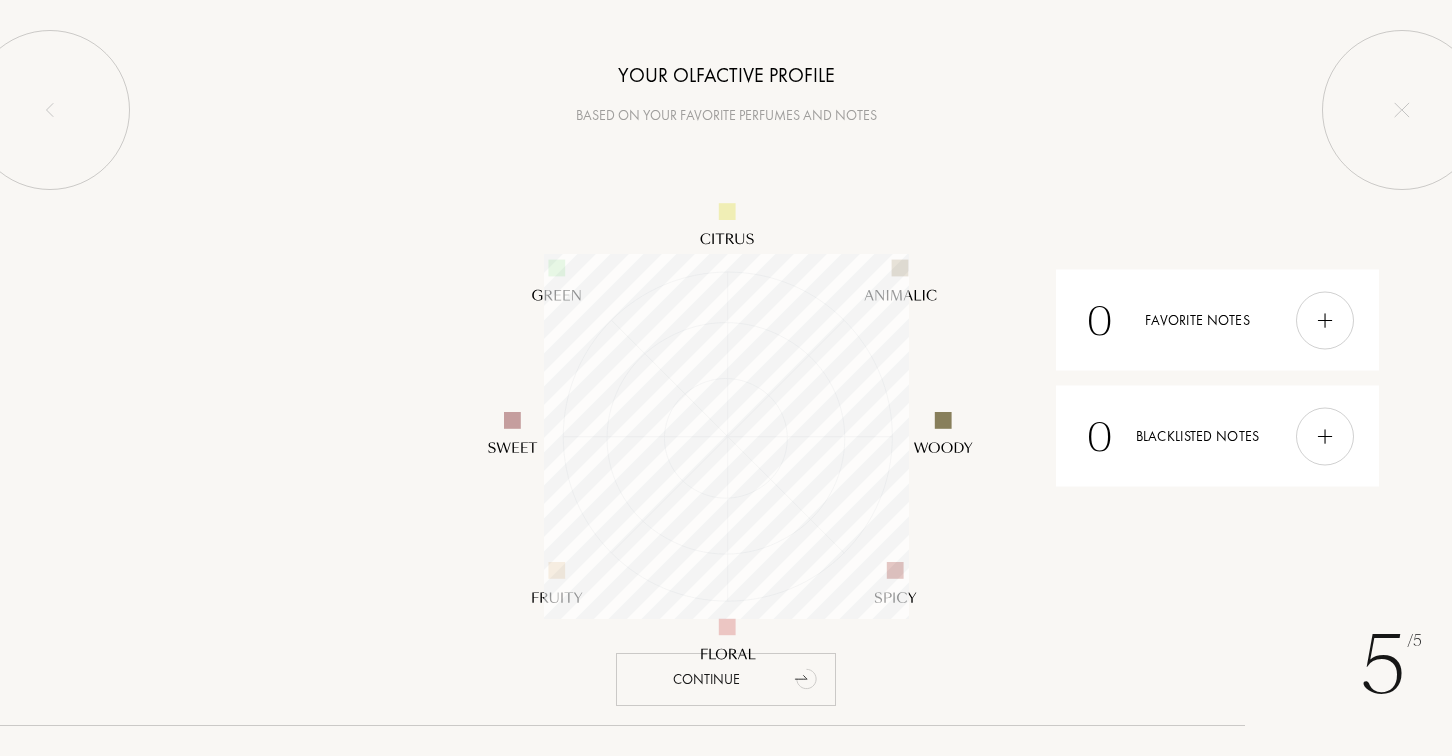 click on "Continue" at bounding box center (726, 679) 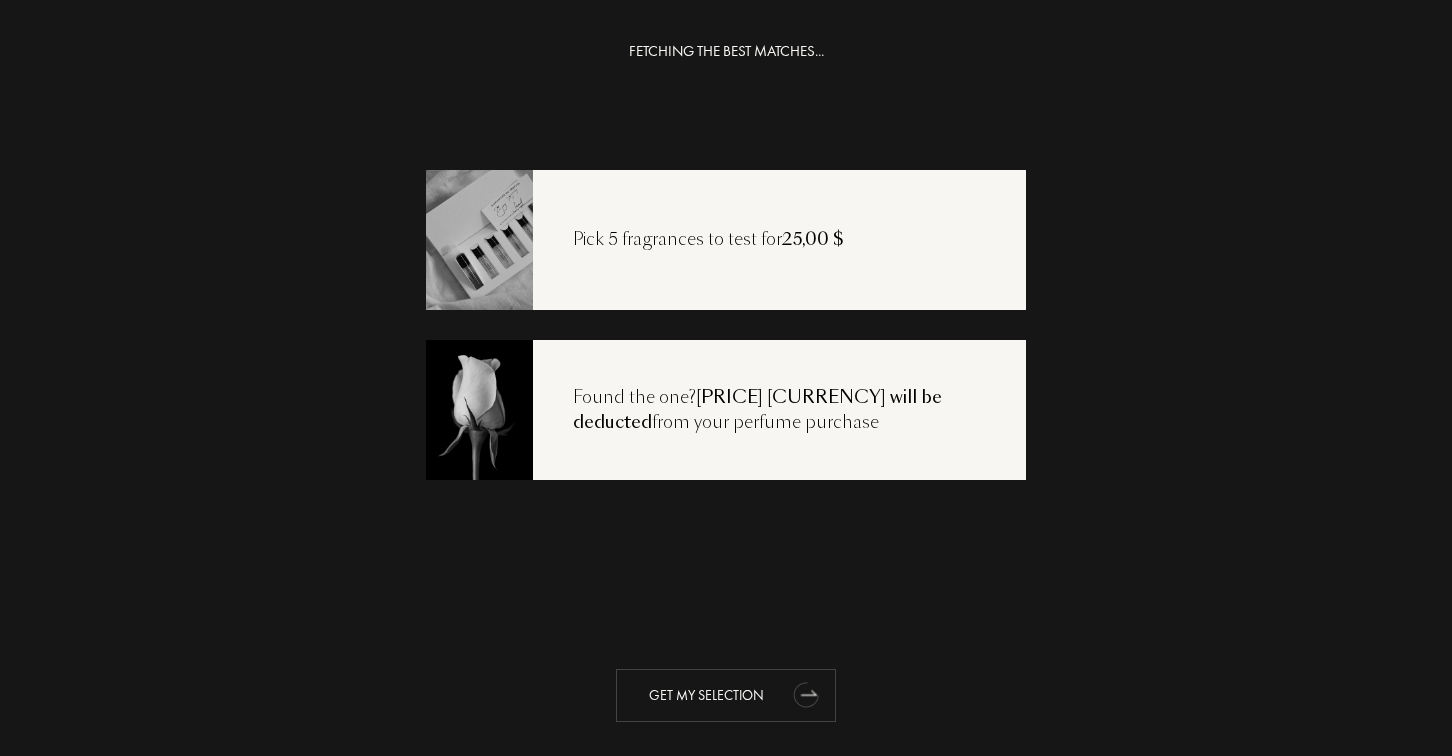 click at bounding box center [805, 696] 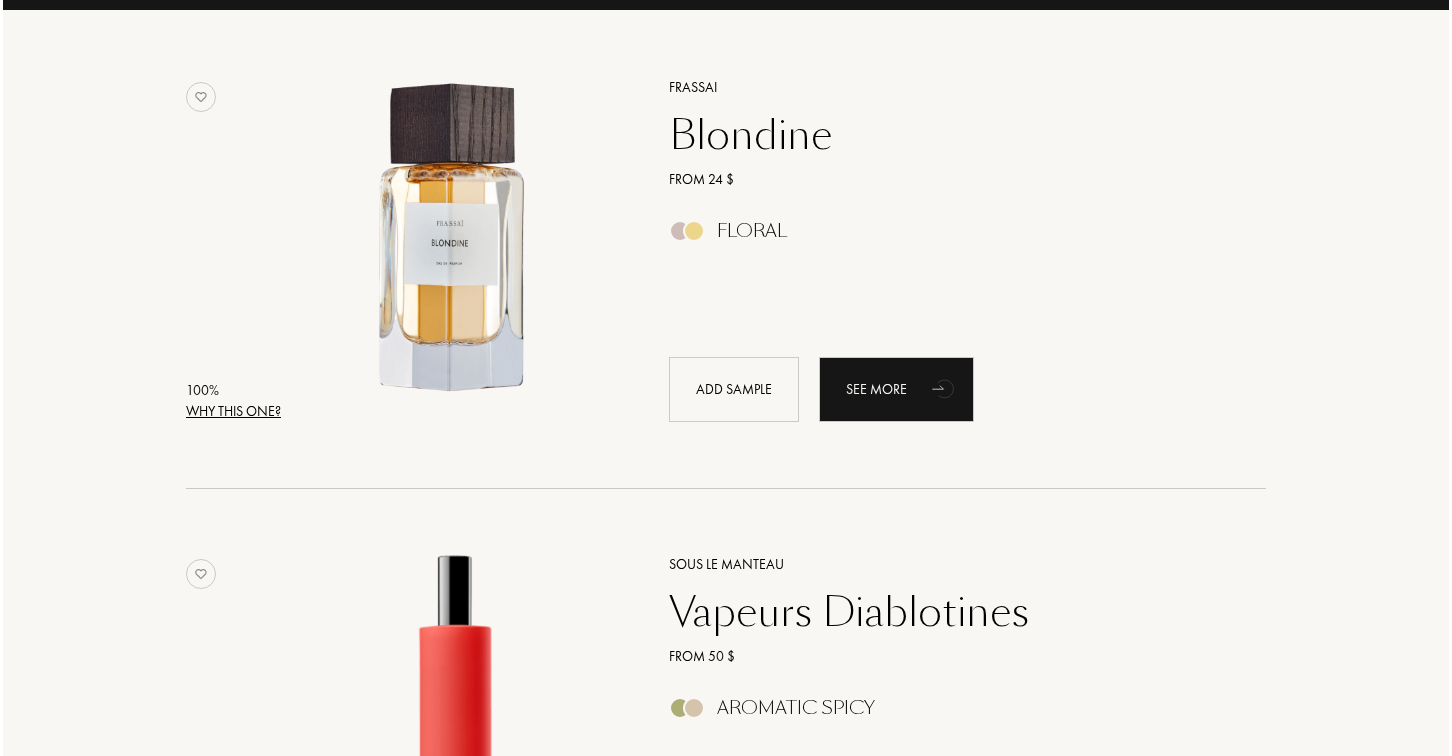 scroll, scrollTop: 311, scrollLeft: 0, axis: vertical 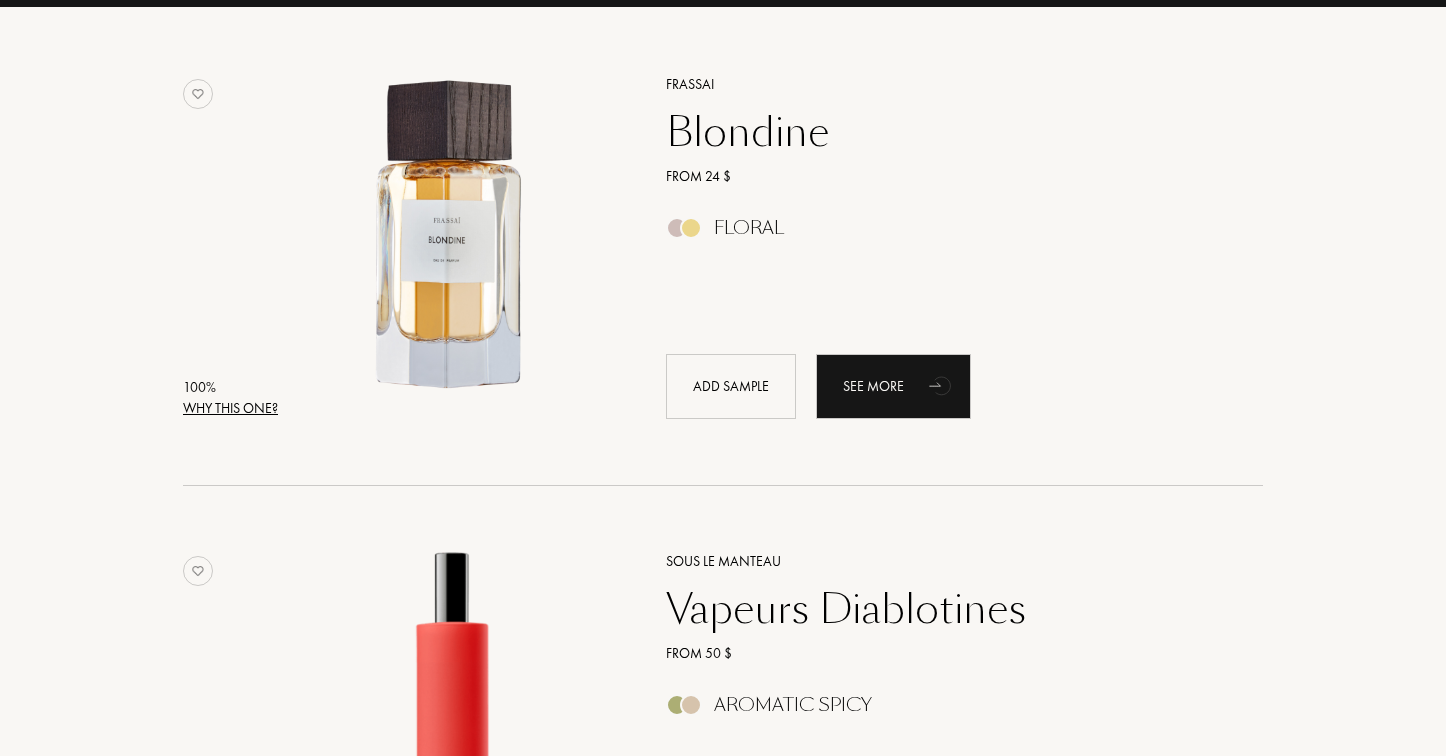 click on "Why this one?" at bounding box center [230, 408] 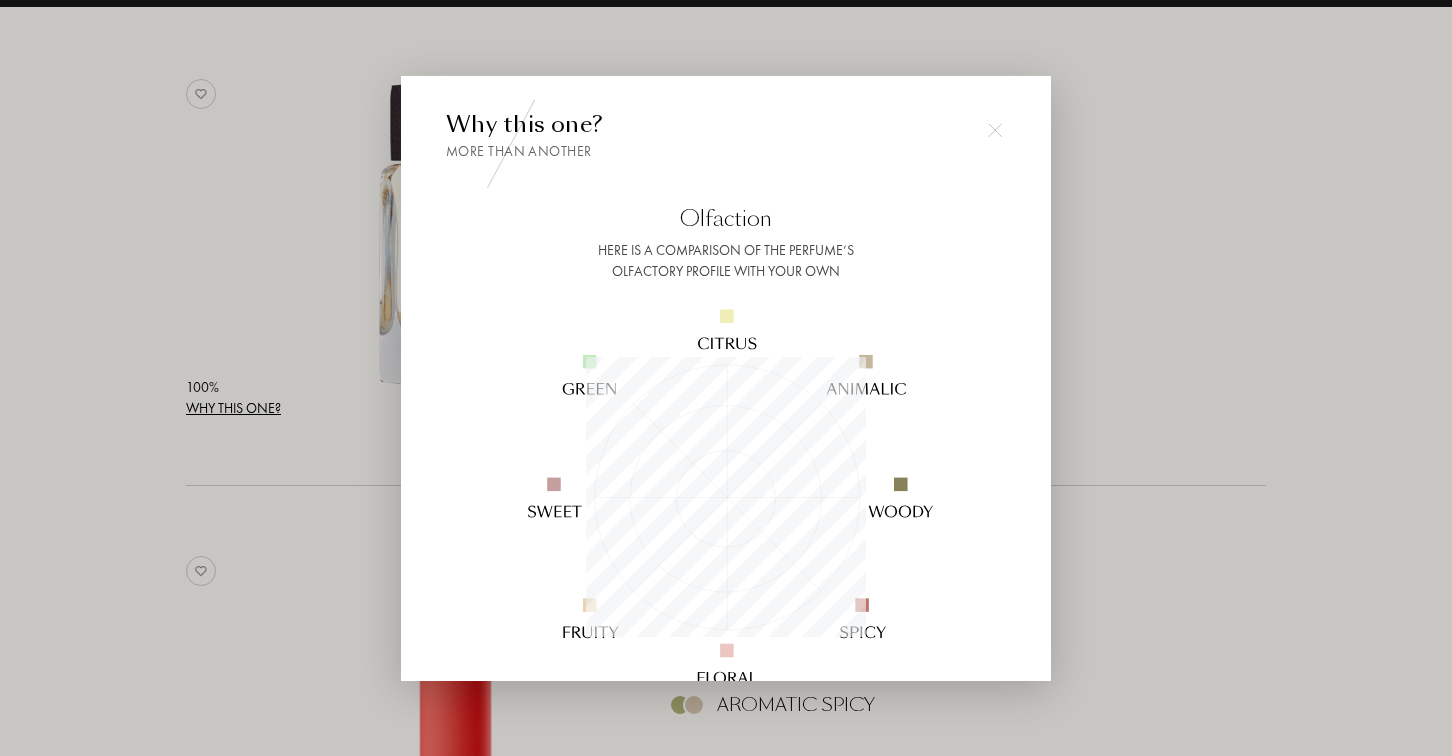 scroll, scrollTop: 999720, scrollLeft: 999720, axis: both 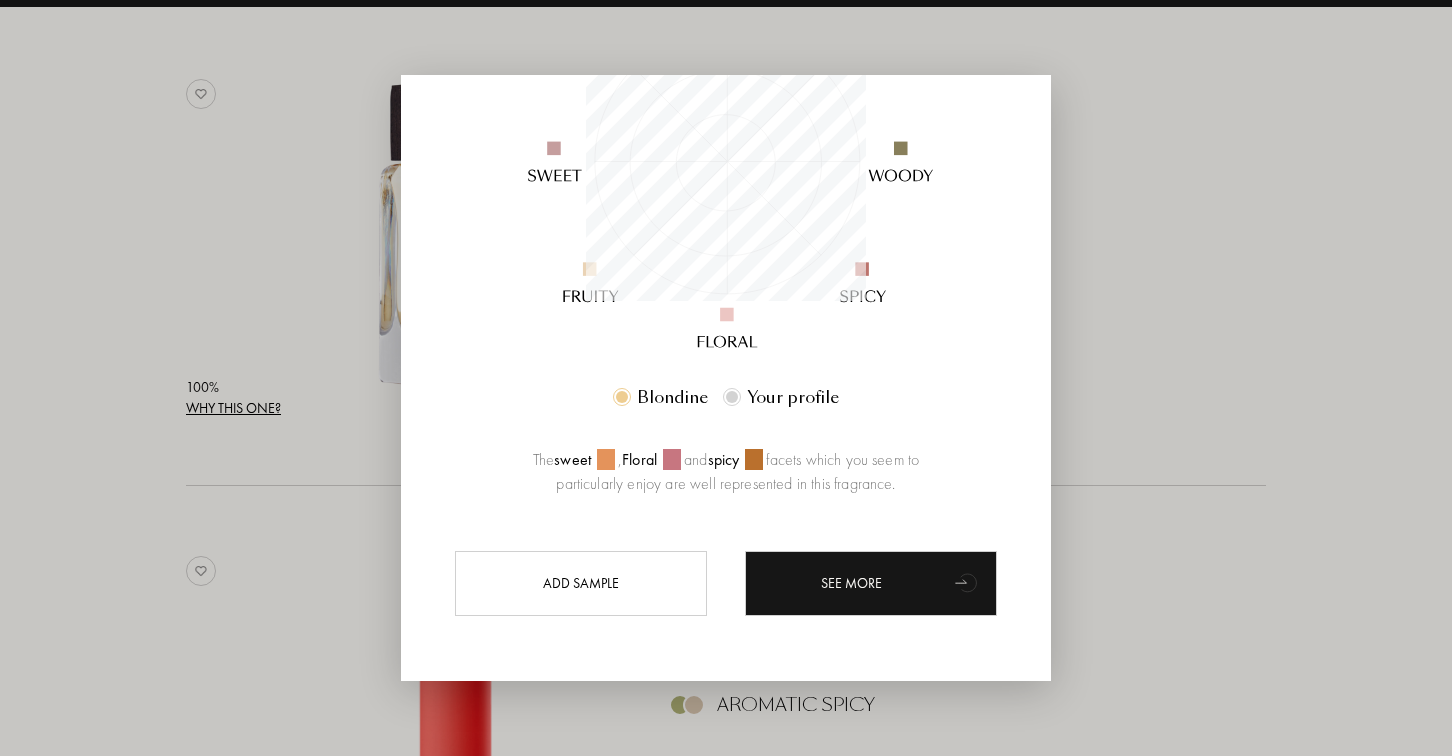 click at bounding box center (726, 378) 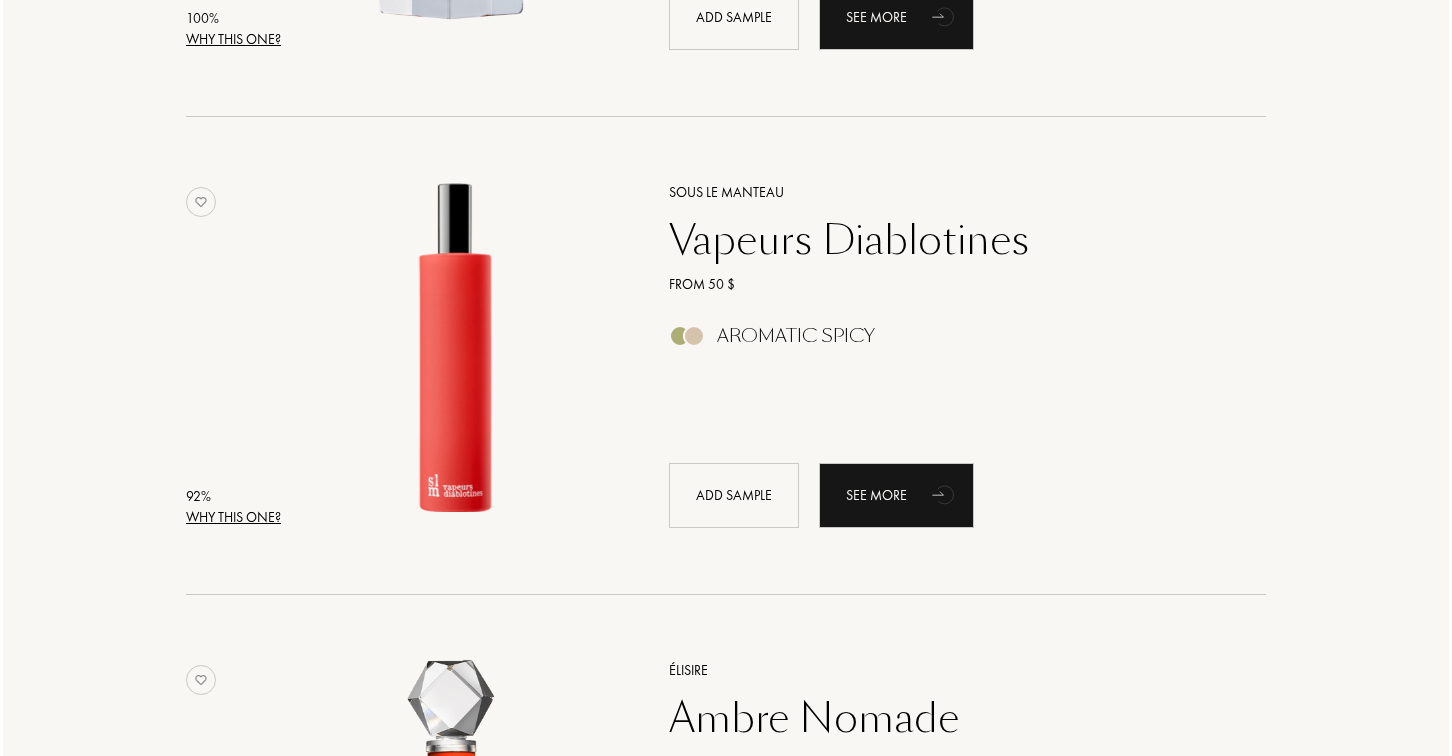 scroll, scrollTop: 699, scrollLeft: 0, axis: vertical 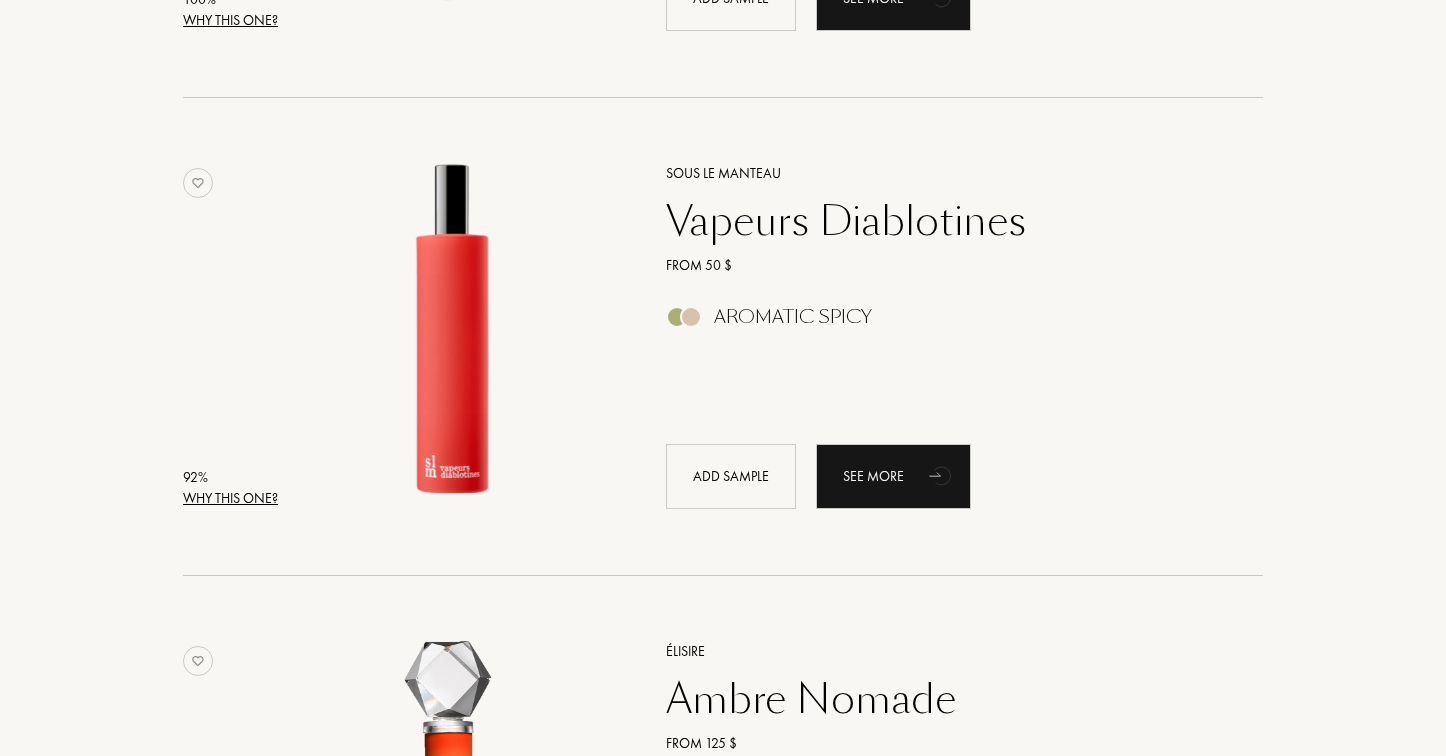 click on "Why this one?" at bounding box center [230, 20] 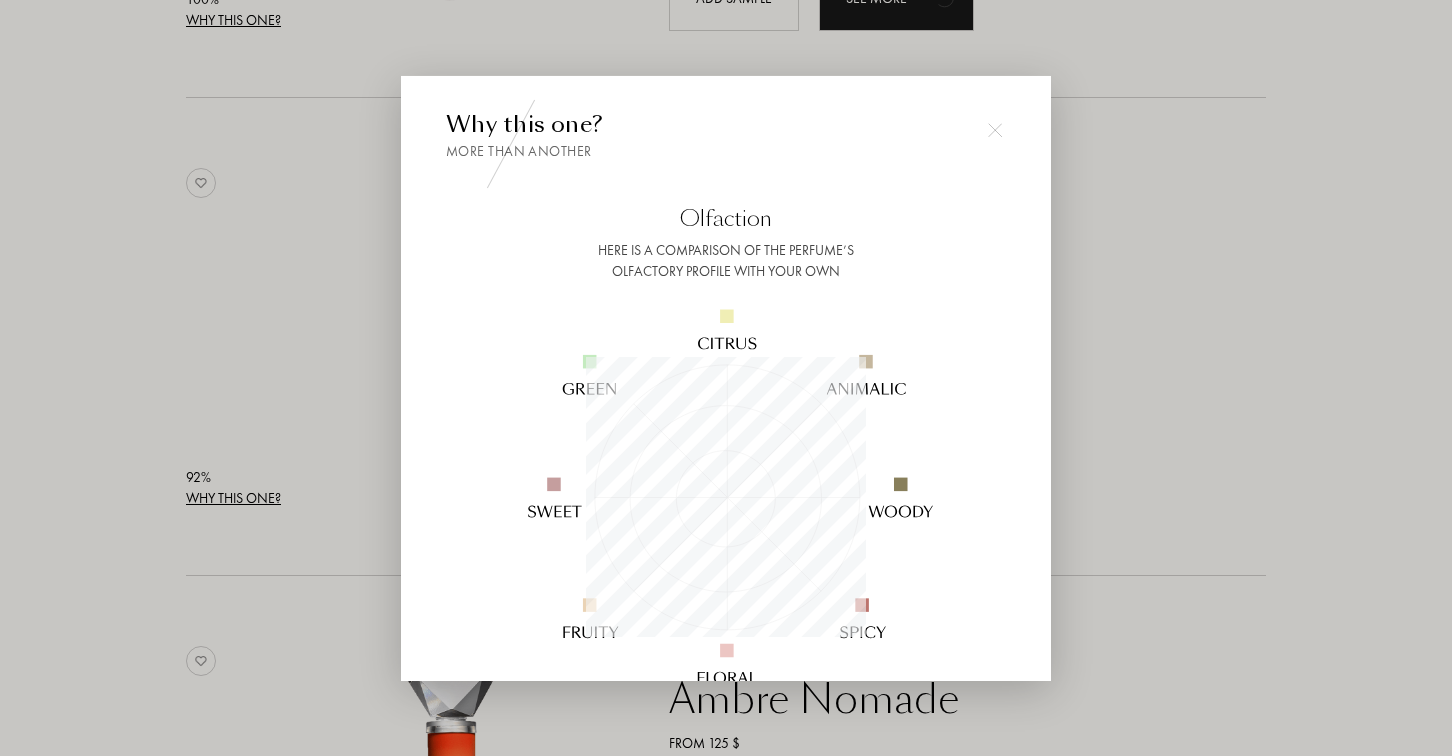 scroll, scrollTop: 999720, scrollLeft: 999720, axis: both 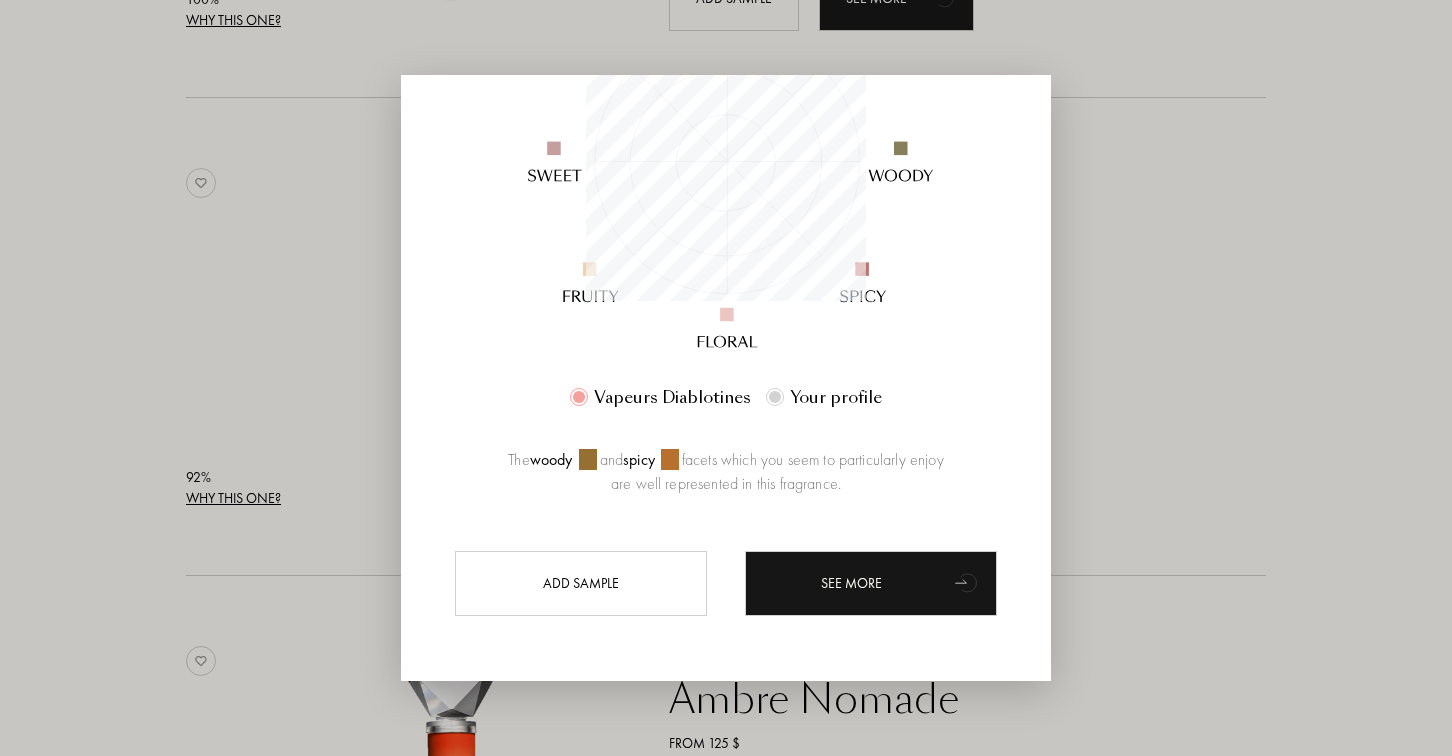 click at bounding box center (726, 378) 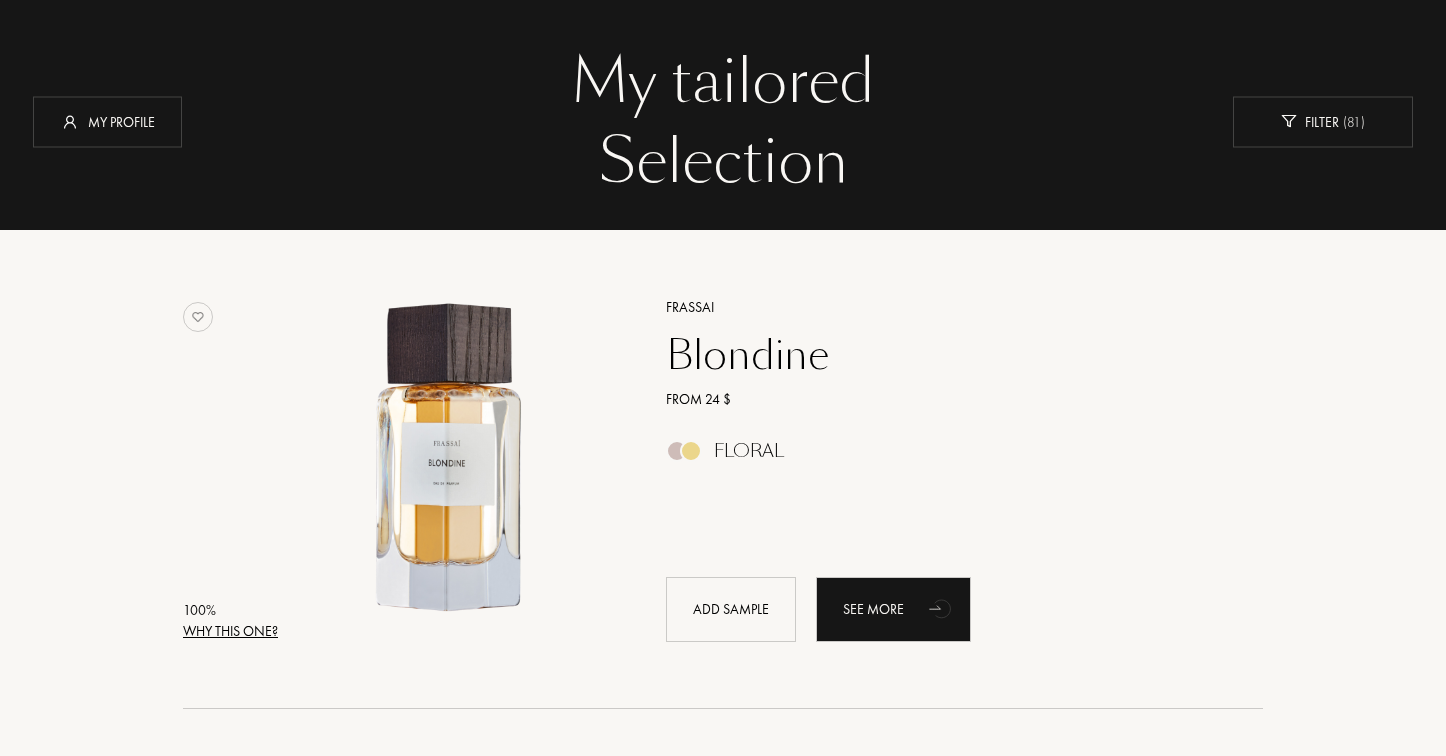 scroll, scrollTop: 103, scrollLeft: 0, axis: vertical 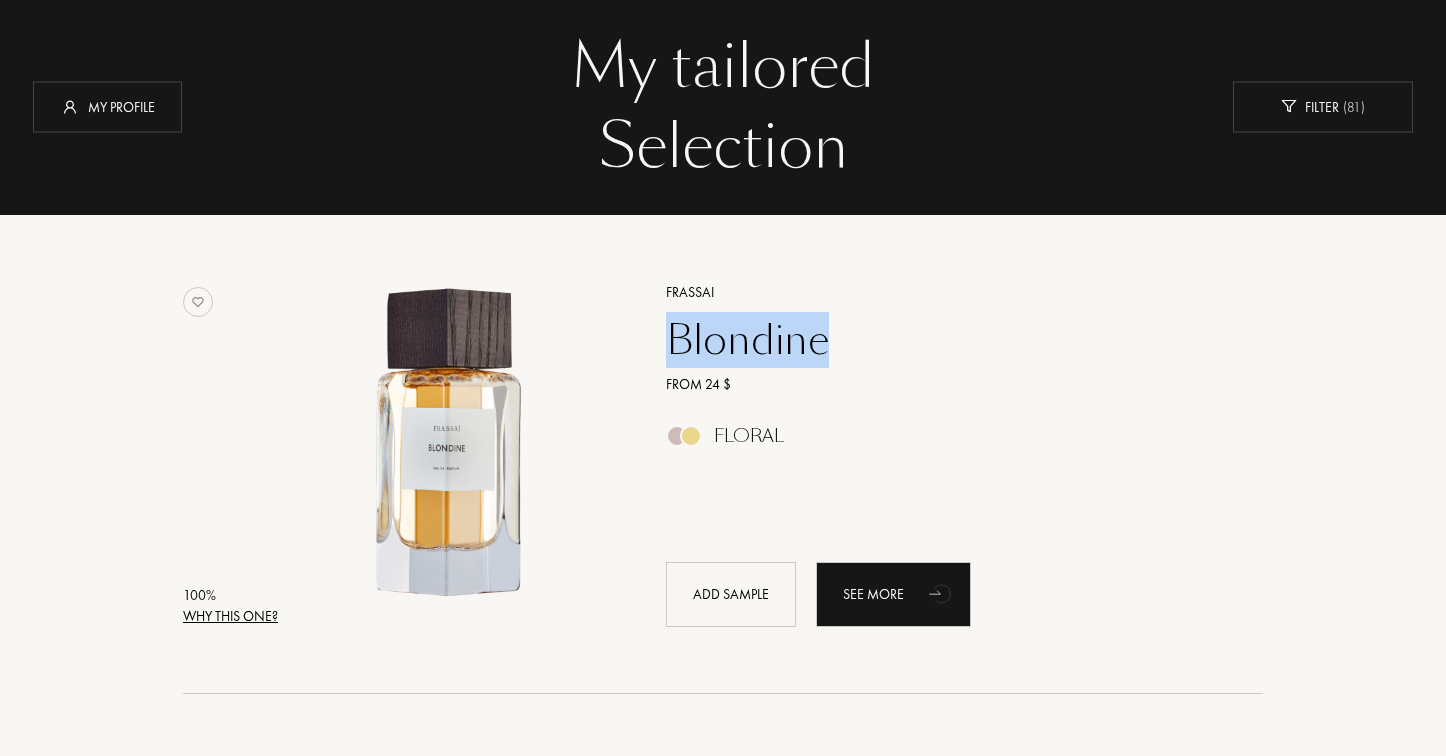 drag, startPoint x: 649, startPoint y: 332, endPoint x: 867, endPoint y: 332, distance: 218 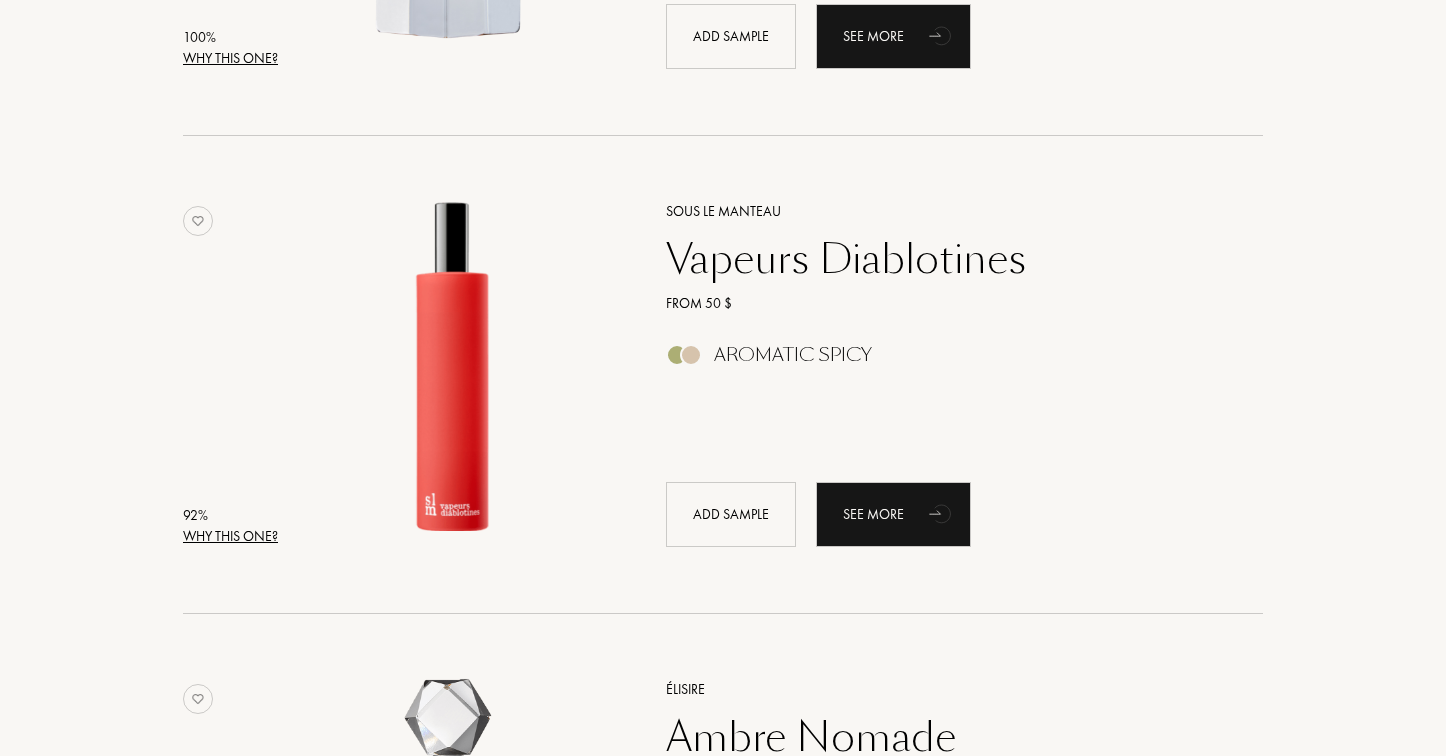 scroll, scrollTop: 671, scrollLeft: 0, axis: vertical 